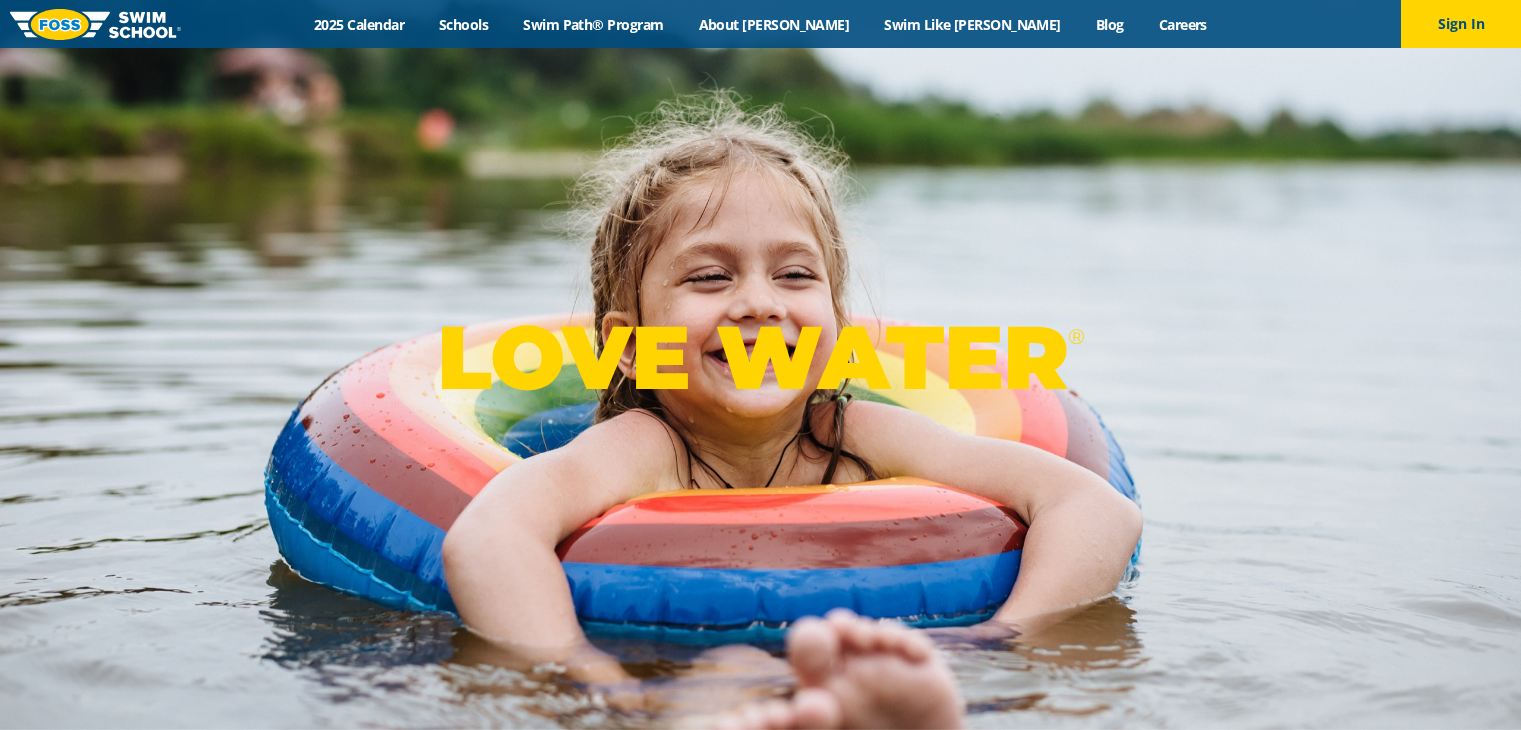 scroll, scrollTop: 0, scrollLeft: 0, axis: both 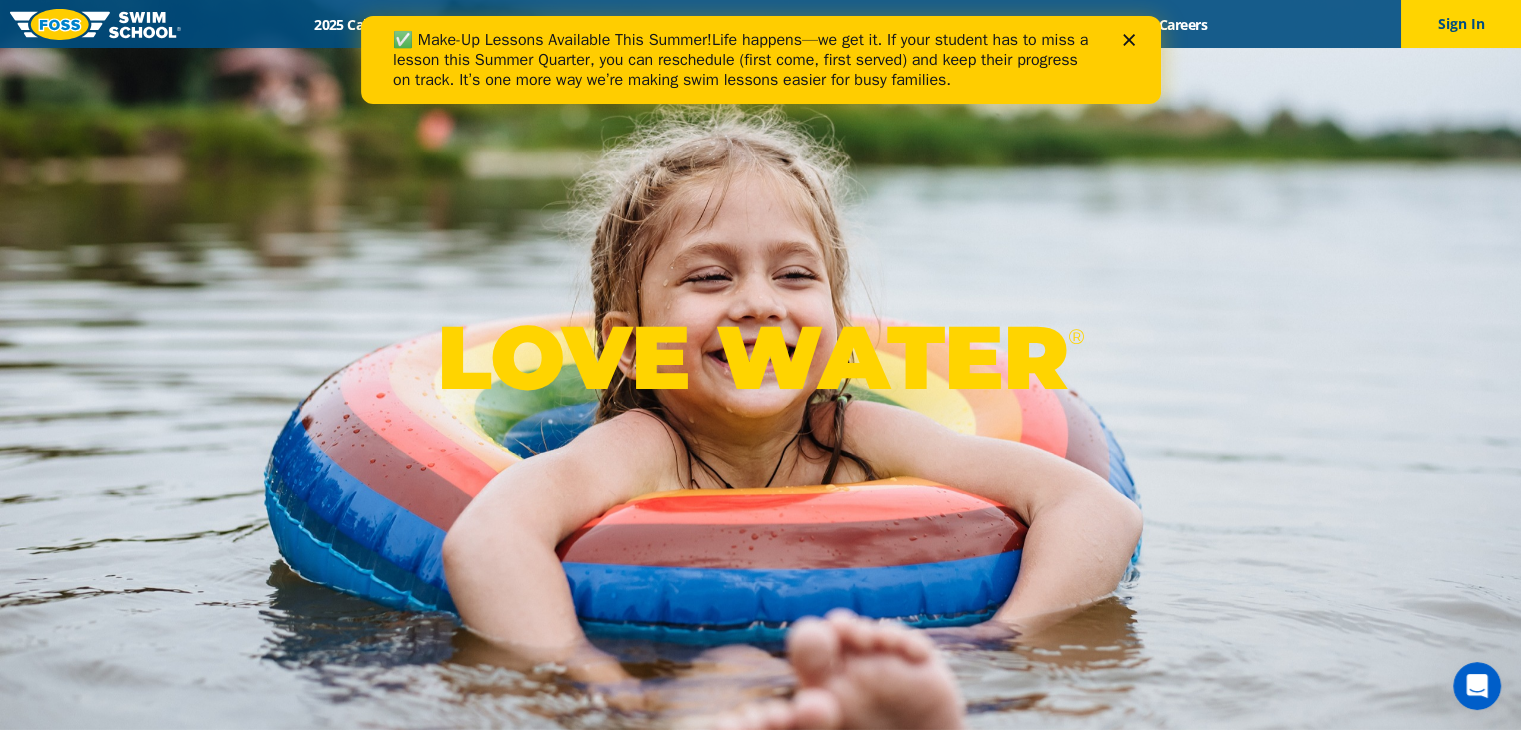 click on "✅ Make-Up Lessons Available This Summer!  Life happens—we get it. If your student has to miss a lesson this Summer Quarter, you can reschedule (first come, first served) and keep their progress on track. It’s one more way we’re making swim lessons easier for busy families." at bounding box center [752, 60] 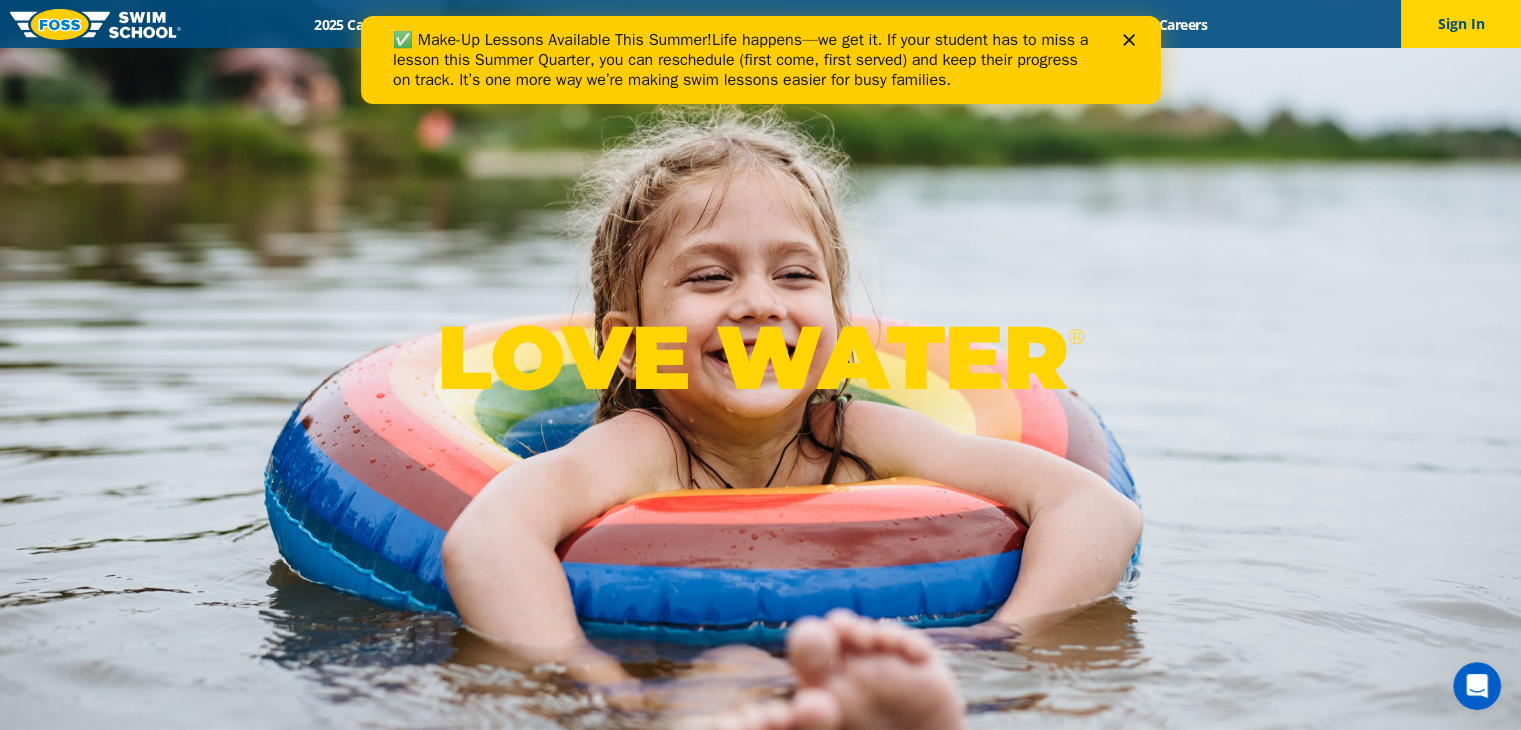 click 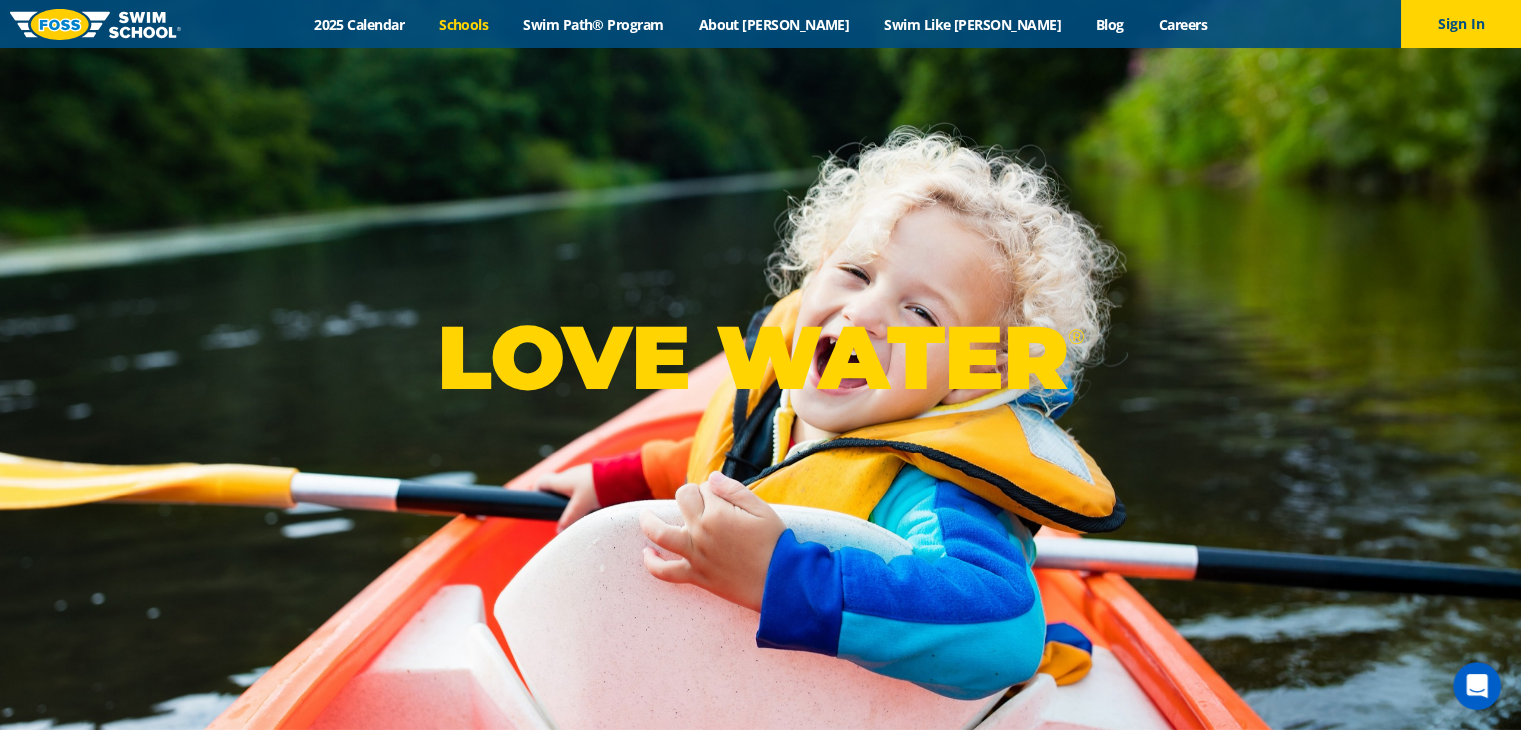 click on "Schools" at bounding box center [464, 24] 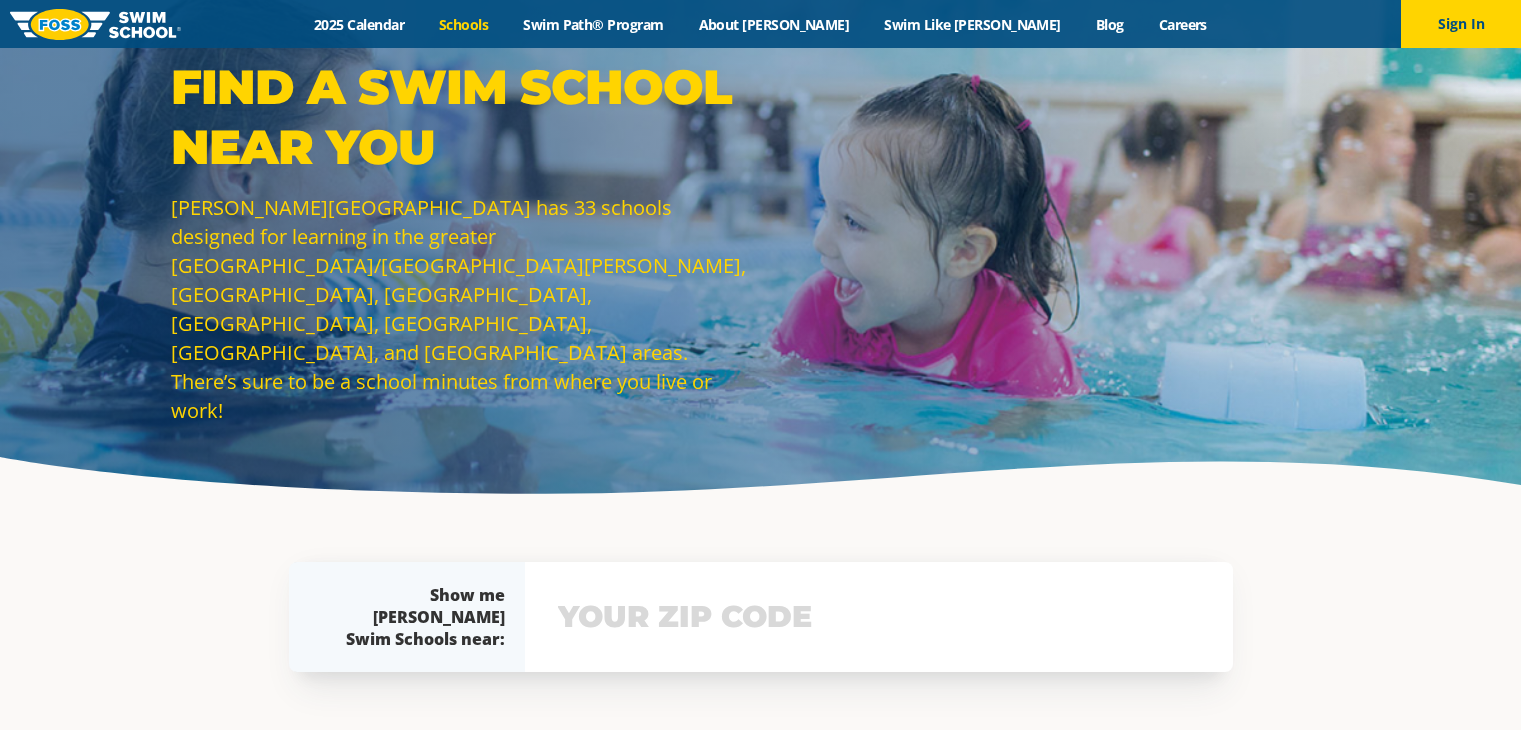 scroll, scrollTop: 0, scrollLeft: 0, axis: both 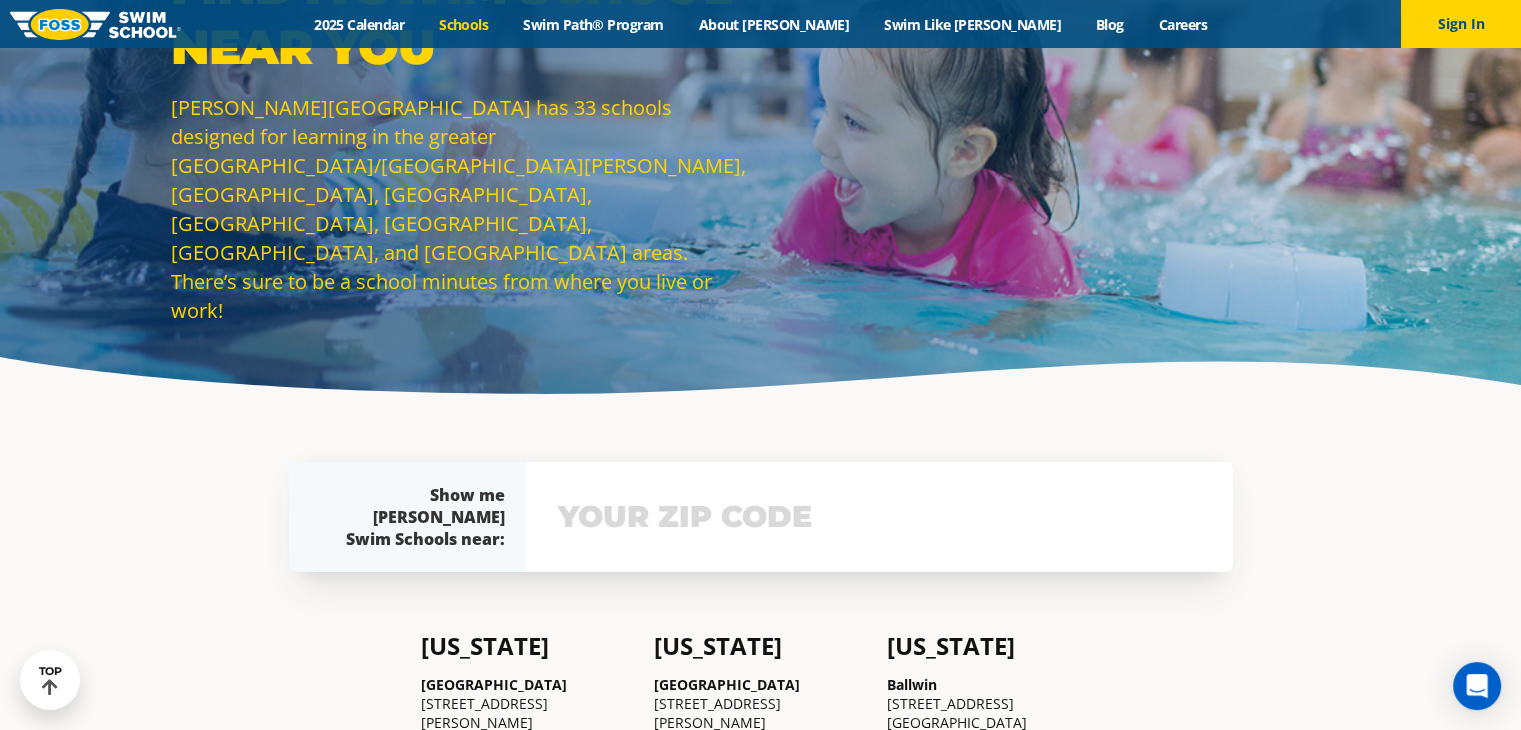 click at bounding box center [879, 517] 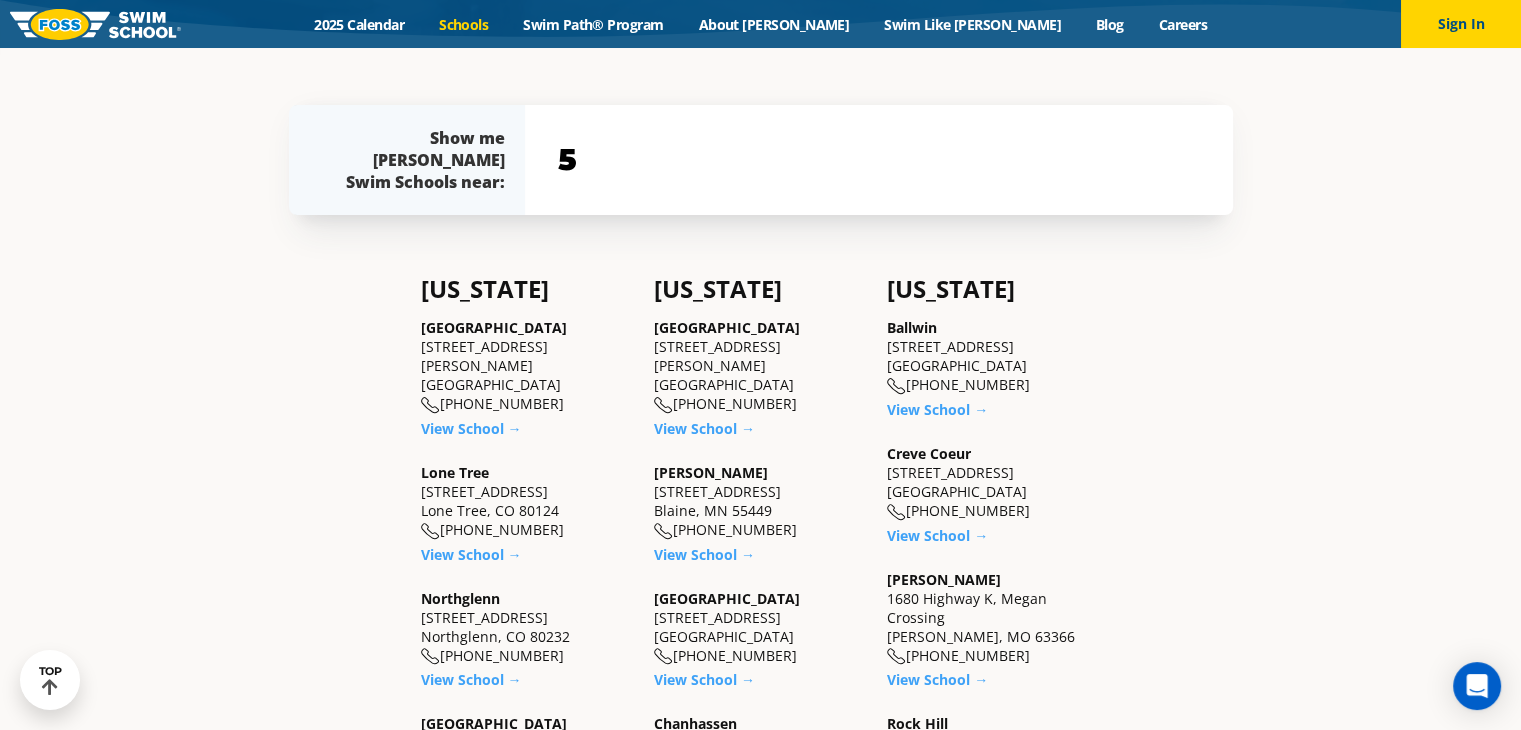 scroll, scrollTop: 461, scrollLeft: 0, axis: vertical 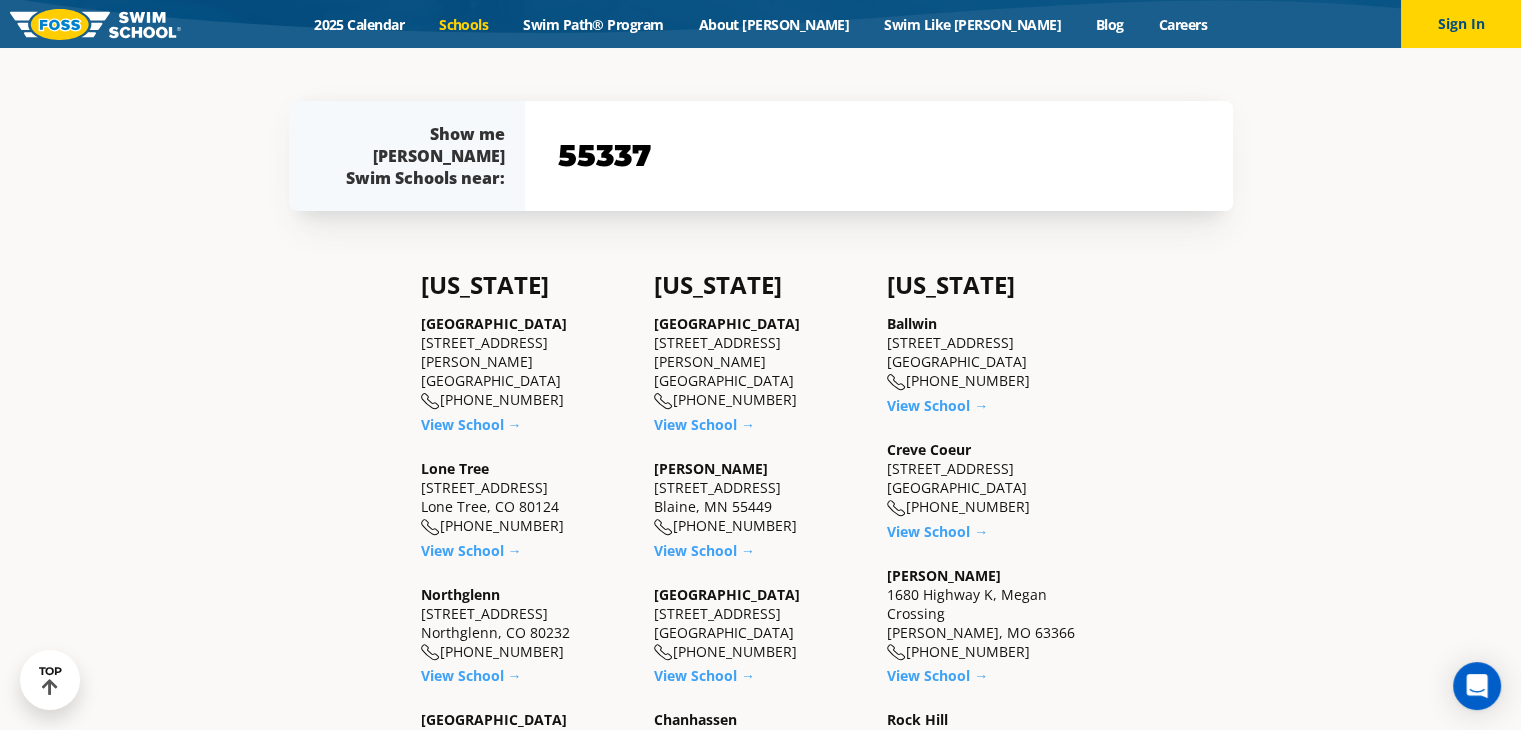 type on "55337" 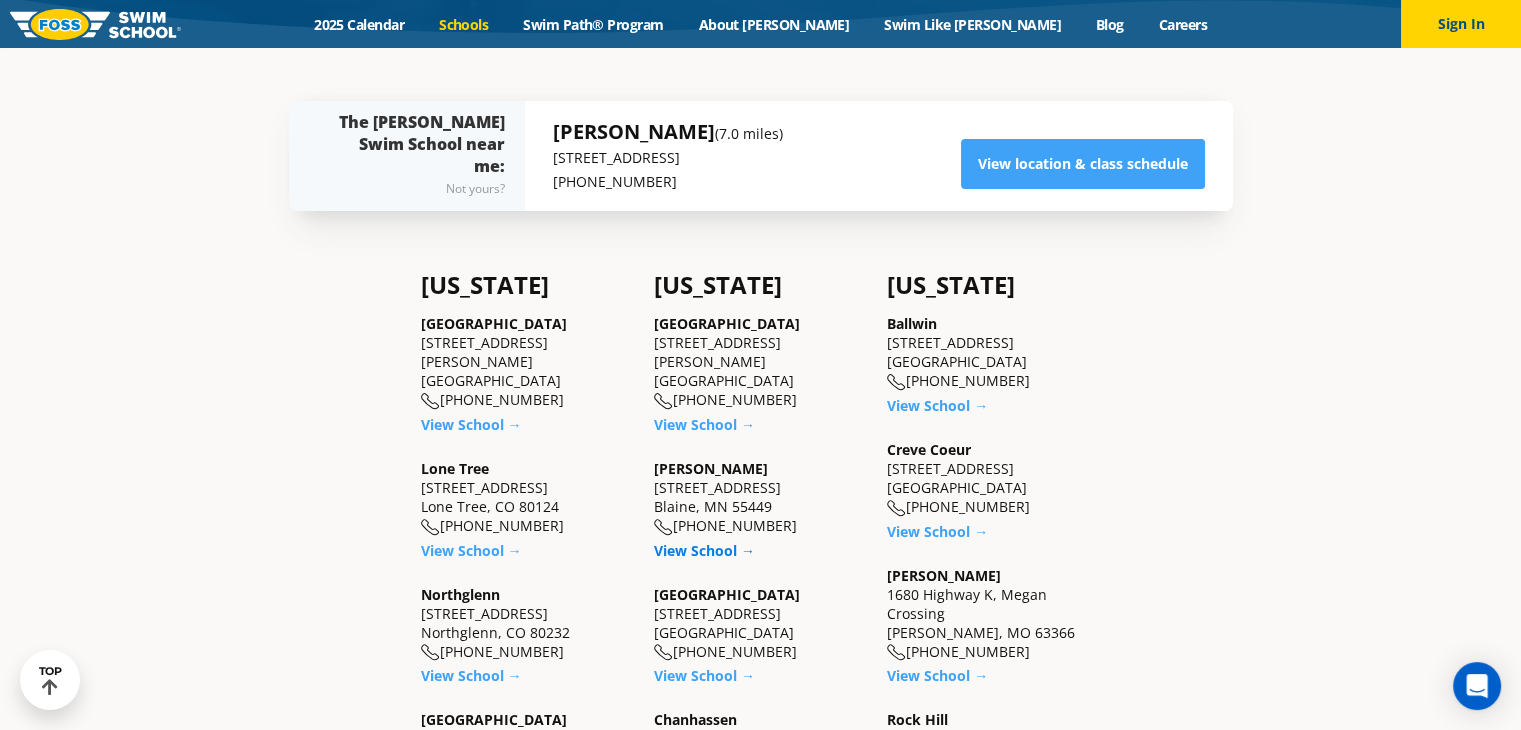 click on "View School →" at bounding box center (704, 550) 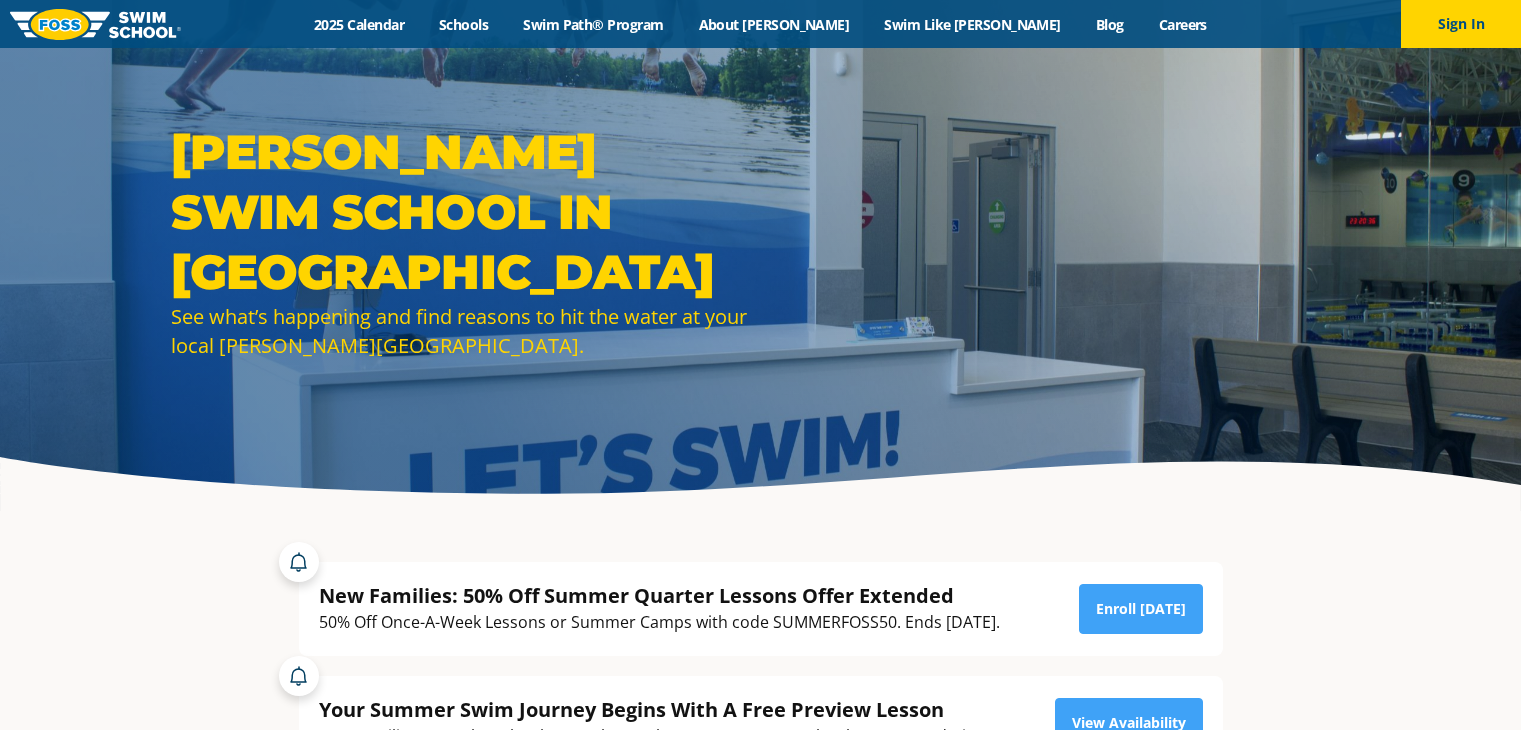 scroll, scrollTop: 300, scrollLeft: 0, axis: vertical 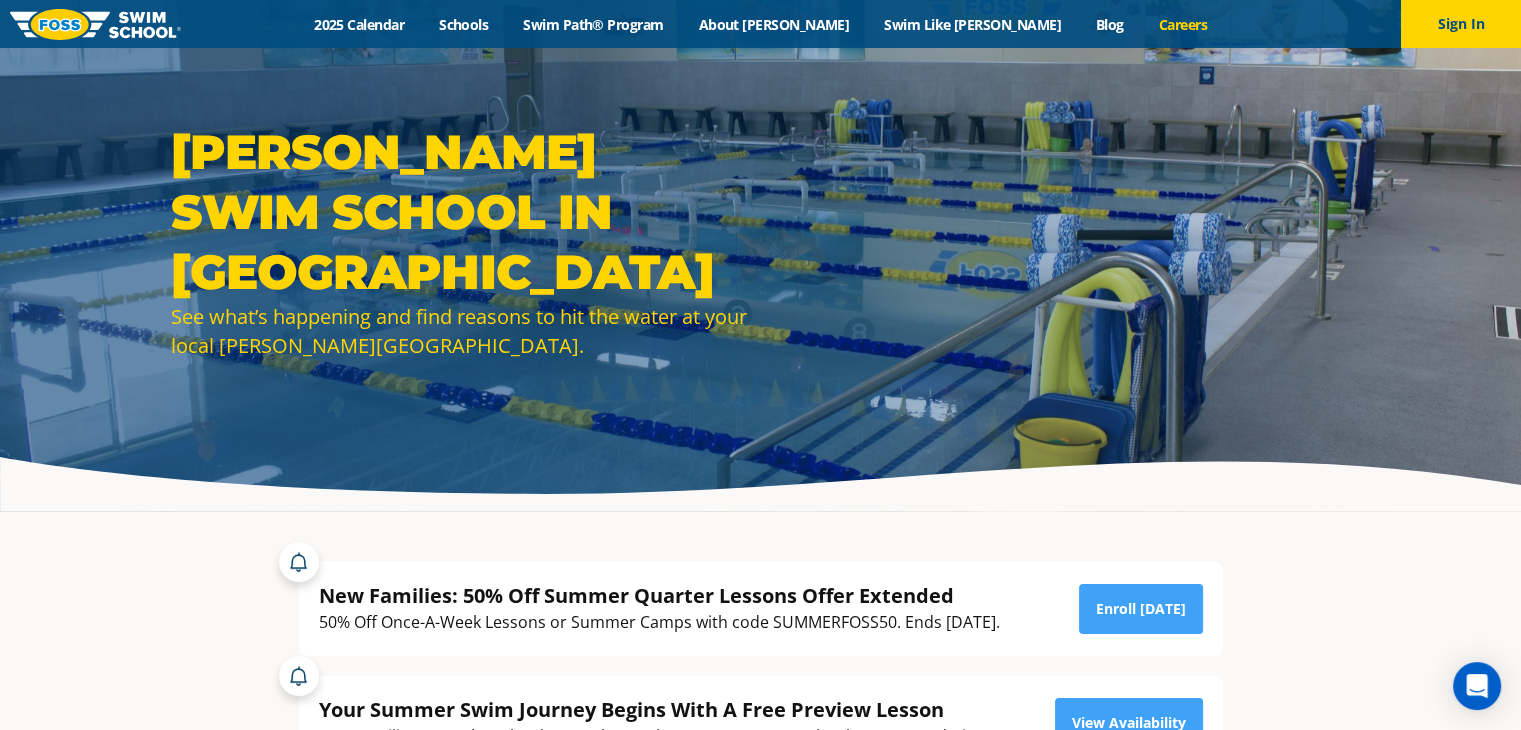 click on "Careers" at bounding box center (1182, 24) 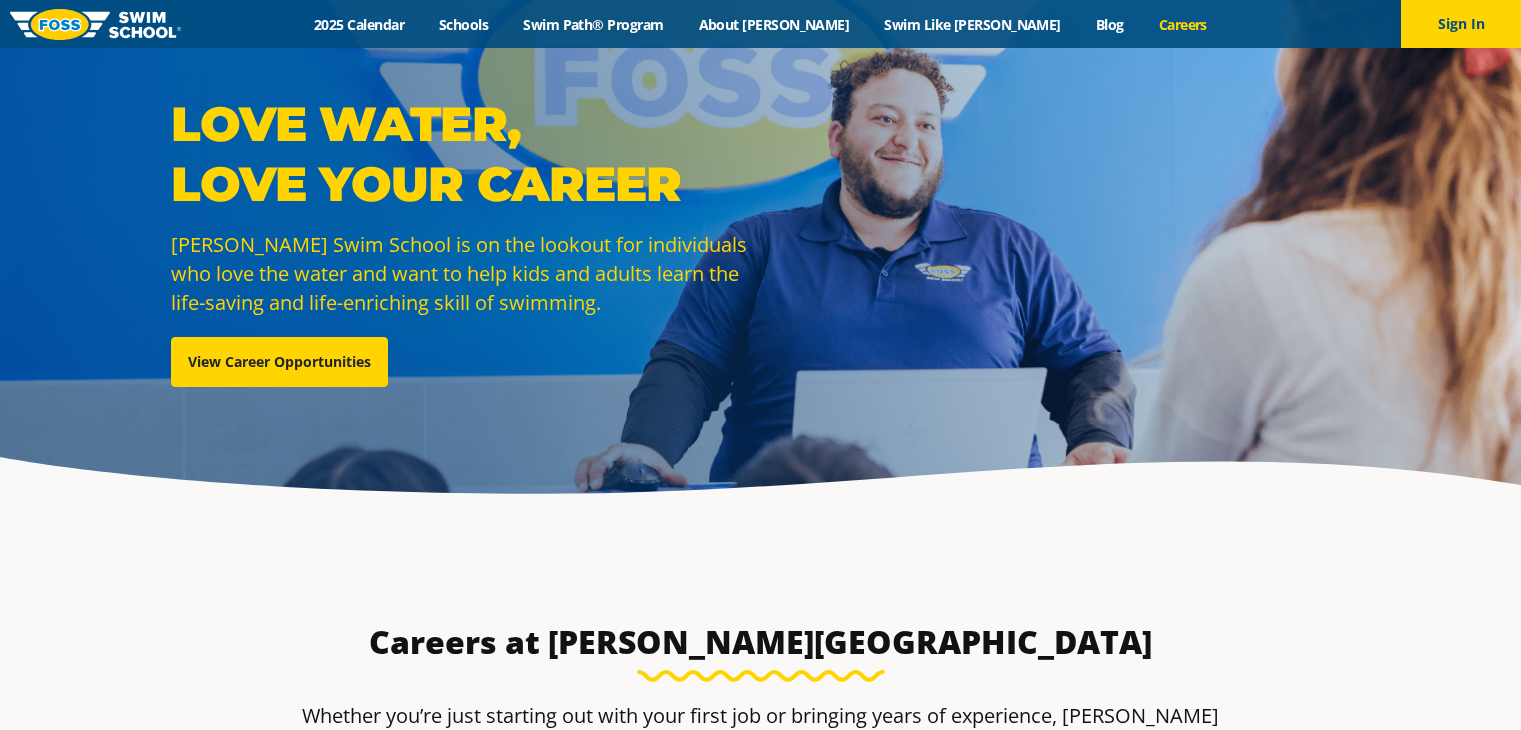scroll, scrollTop: 0, scrollLeft: 0, axis: both 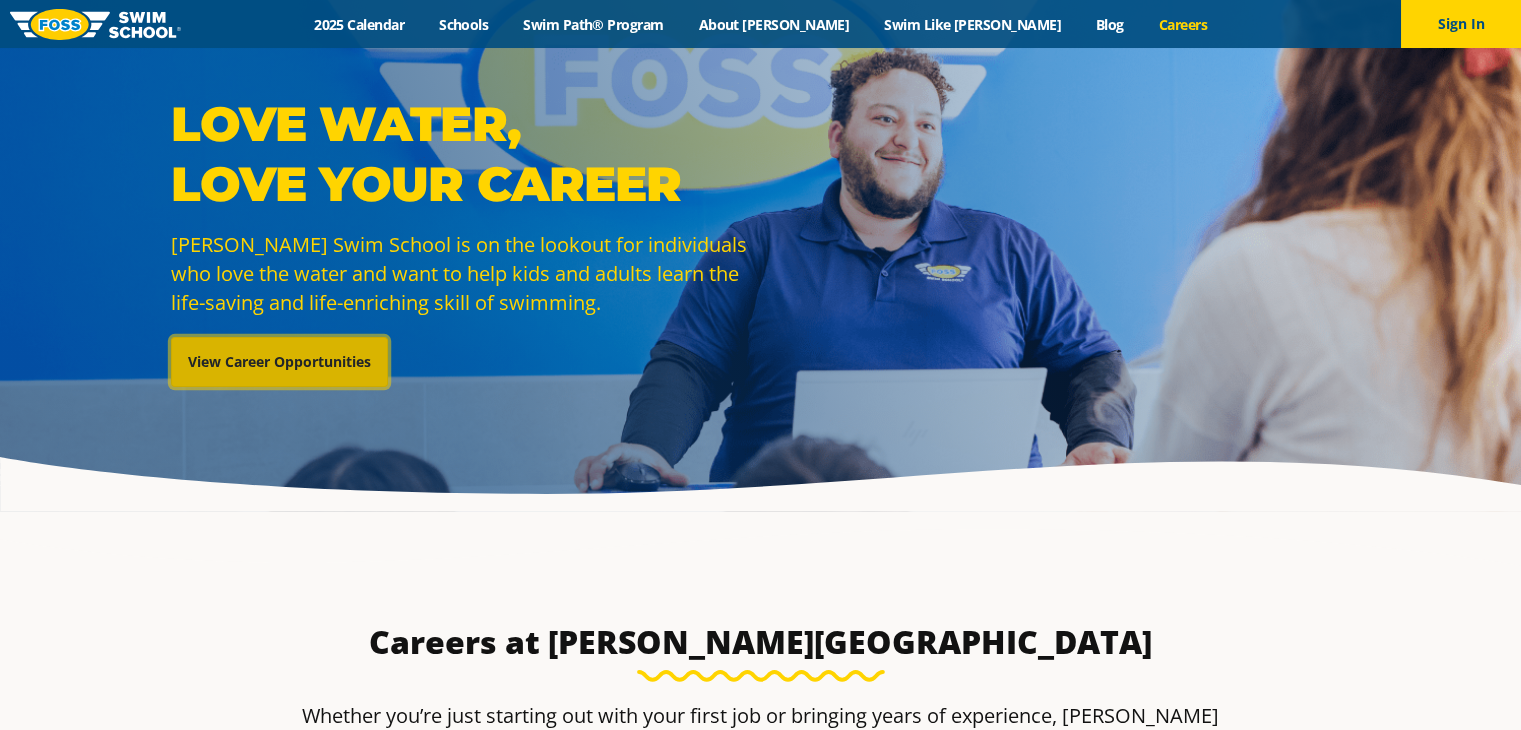 click on "View Career Opportunities" at bounding box center [279, 362] 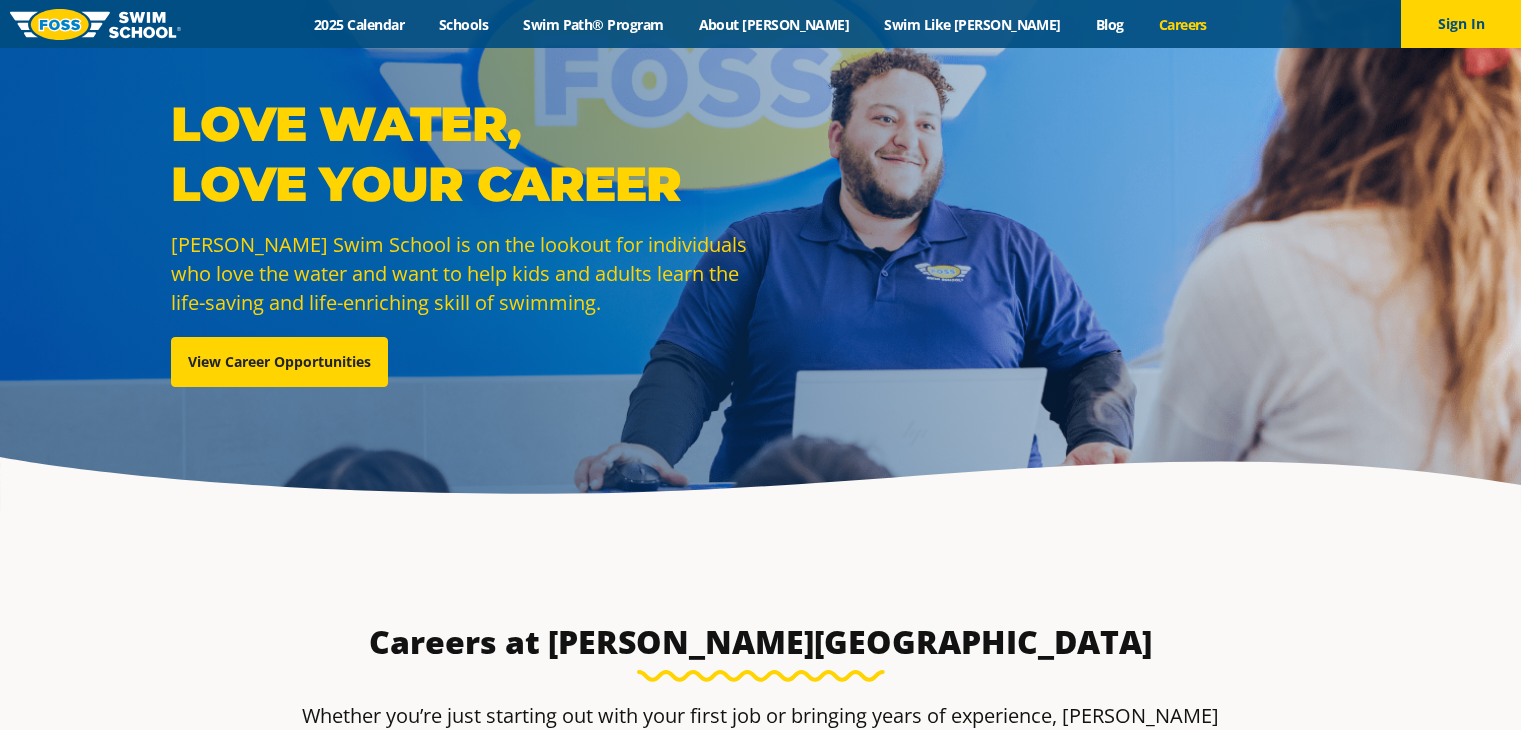 scroll, scrollTop: 0, scrollLeft: 0, axis: both 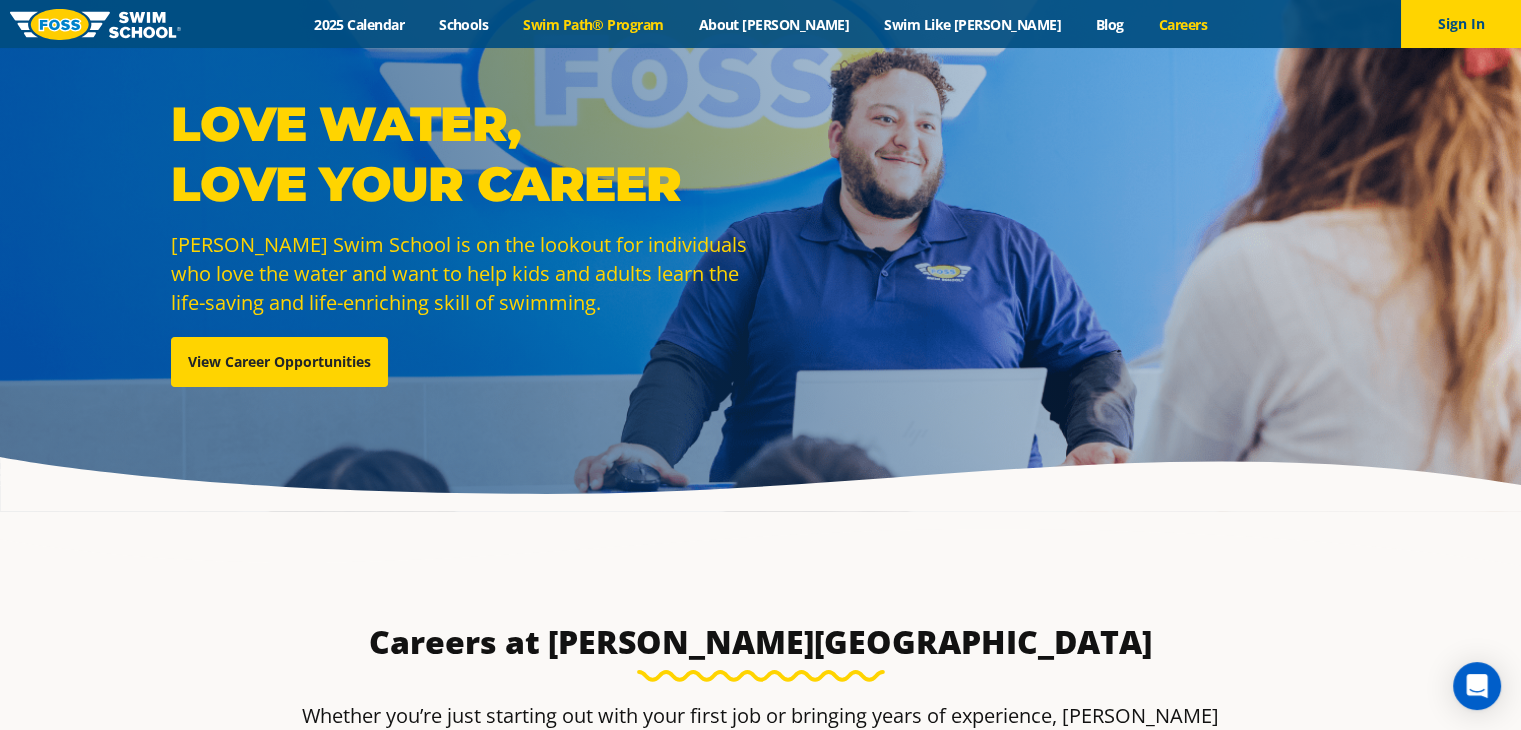 click on "Swim Path® Program" at bounding box center [593, 24] 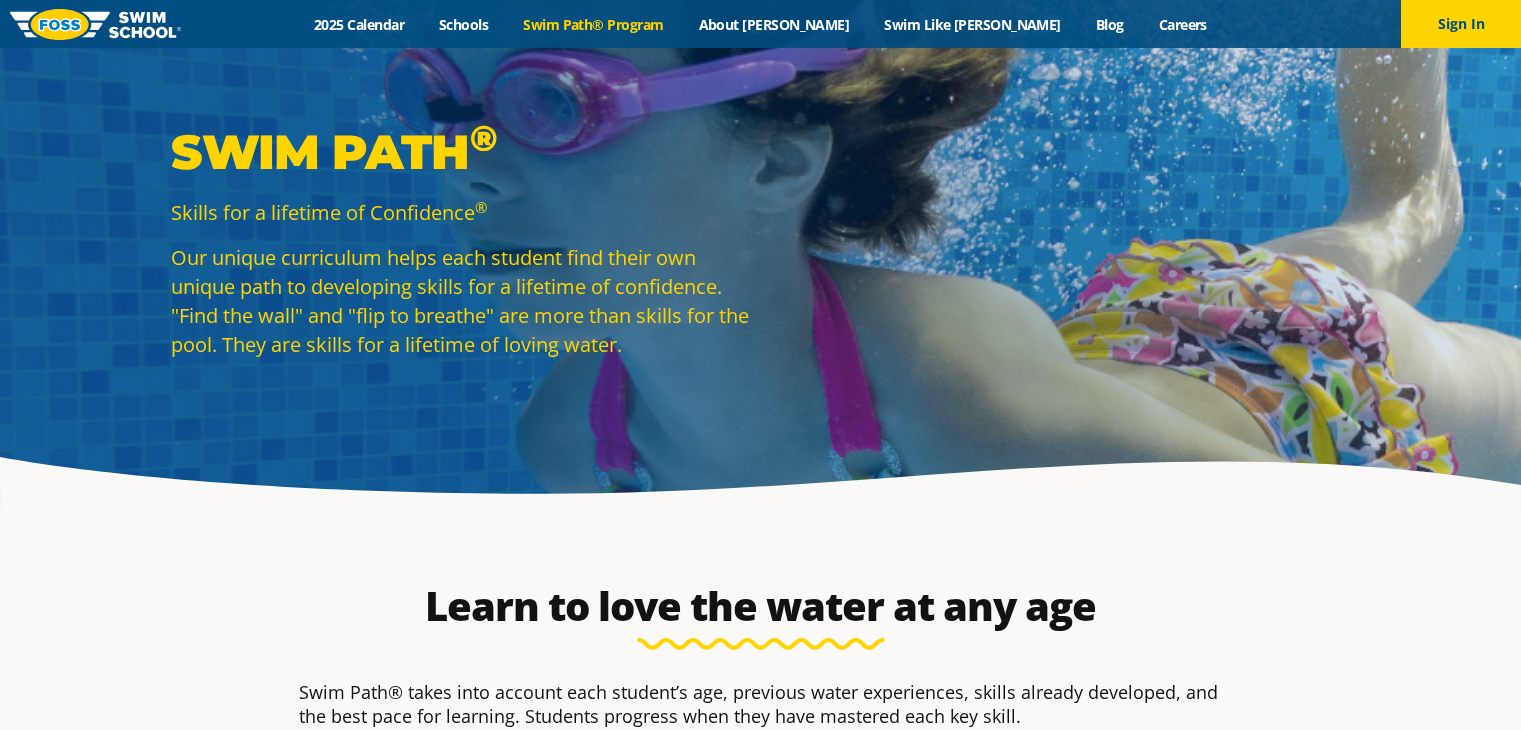 scroll, scrollTop: 0, scrollLeft: 0, axis: both 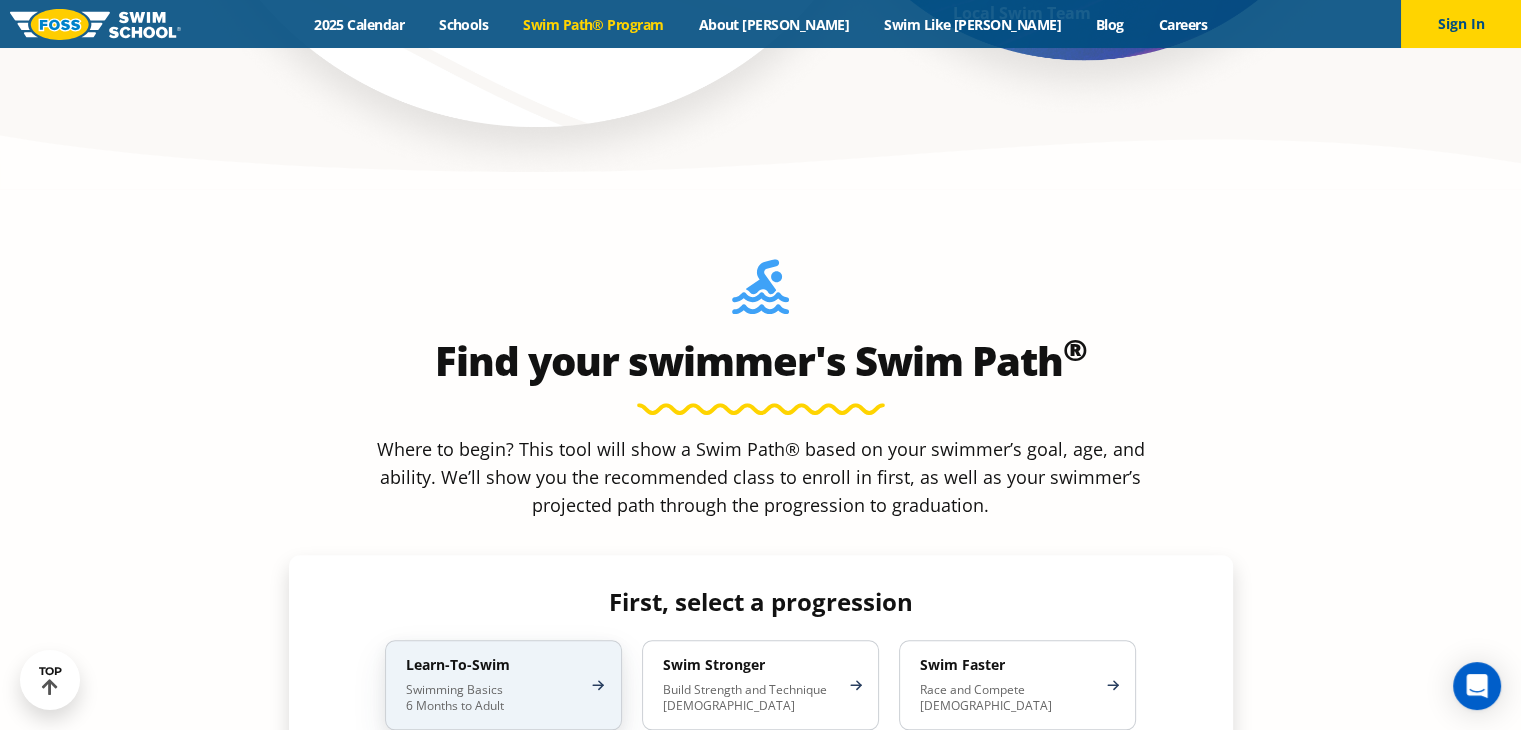 click on "Swimming Basics 6 Months to Adult" at bounding box center [493, 698] 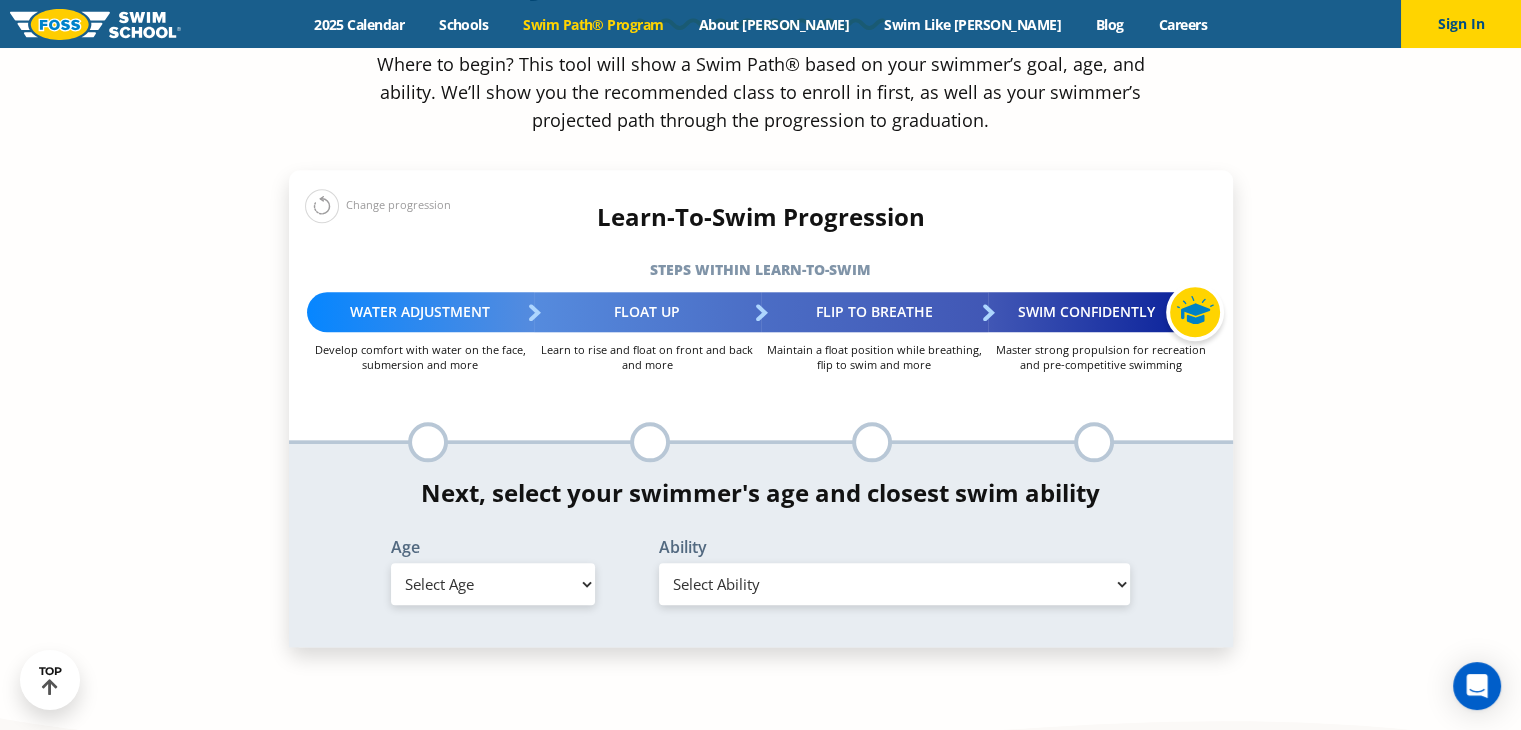 scroll, scrollTop: 2000, scrollLeft: 0, axis: vertical 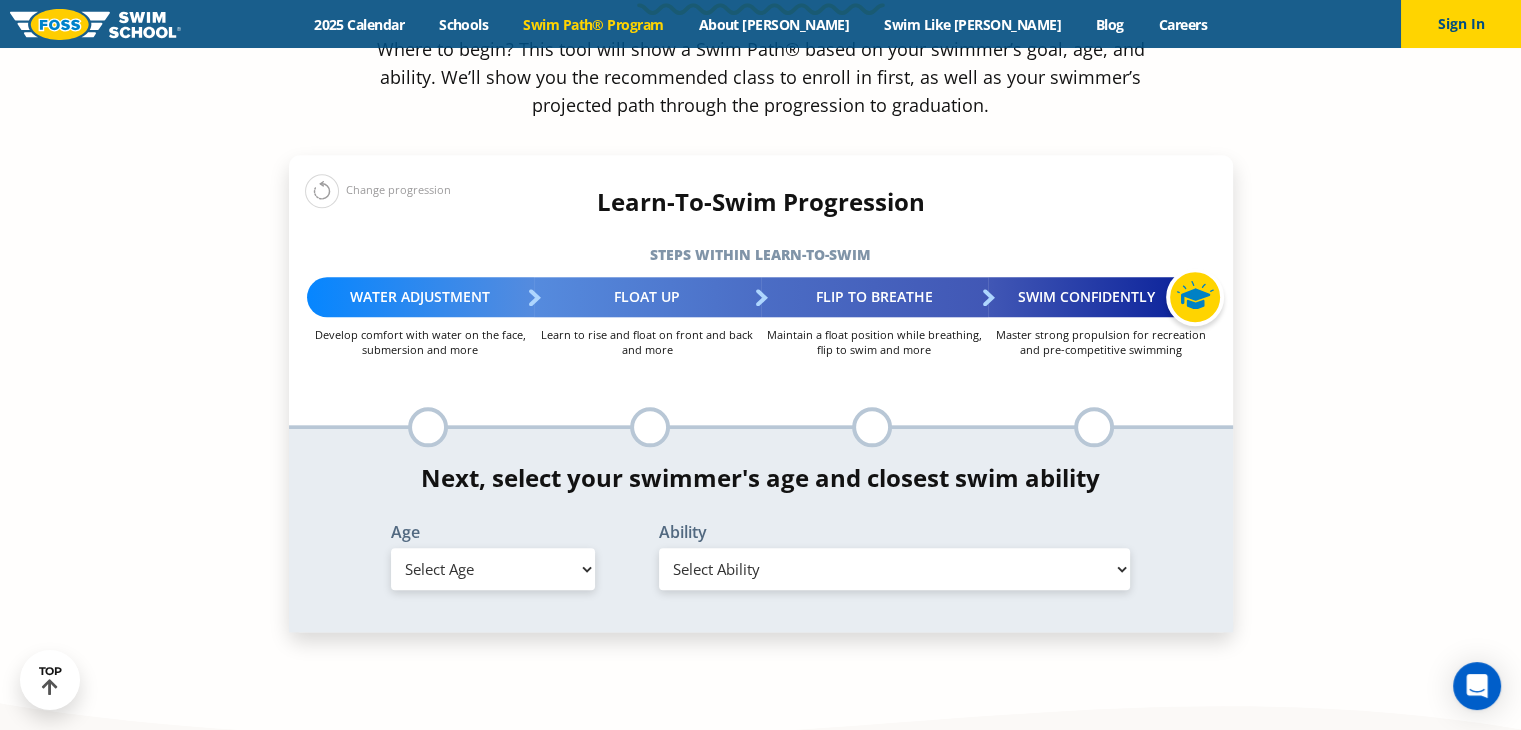 click on "Select Age 6 months - 1 year 1 year 2 years 3 years 4 years 5 years 6 years 7 years 8 years 9 years 10 years  11 years  12 years  13 years  14 years  15 years  16 years  17 years  Adult (18 years +)" at bounding box center (493, 569) 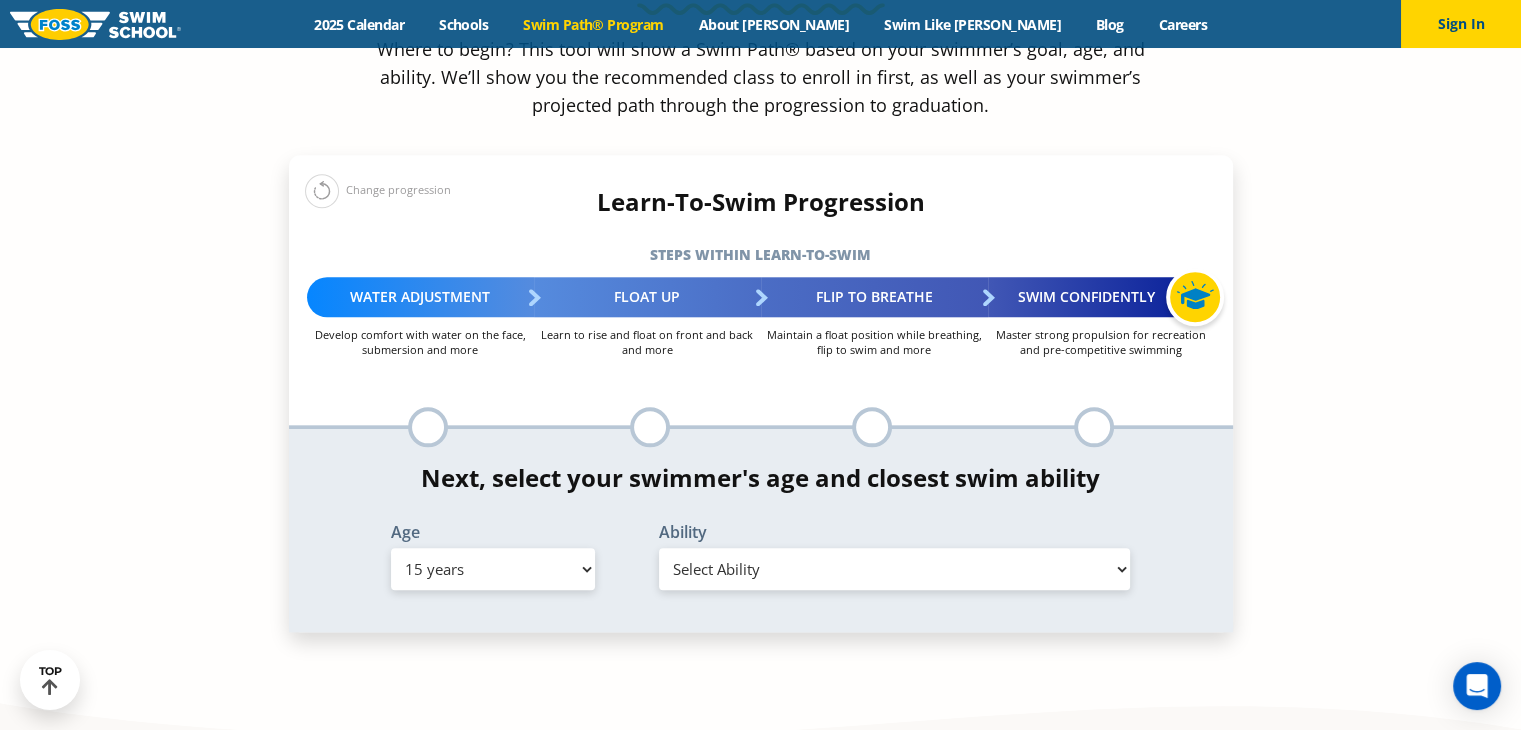click on "Select Age 6 months - 1 year 1 year 2 years 3 years 4 years 5 years 6 years 7 years 8 years 9 years 10 years  11 years  12 years  13 years  14 years  15 years  16 years  17 years  Adult (18 years +)" at bounding box center (493, 569) 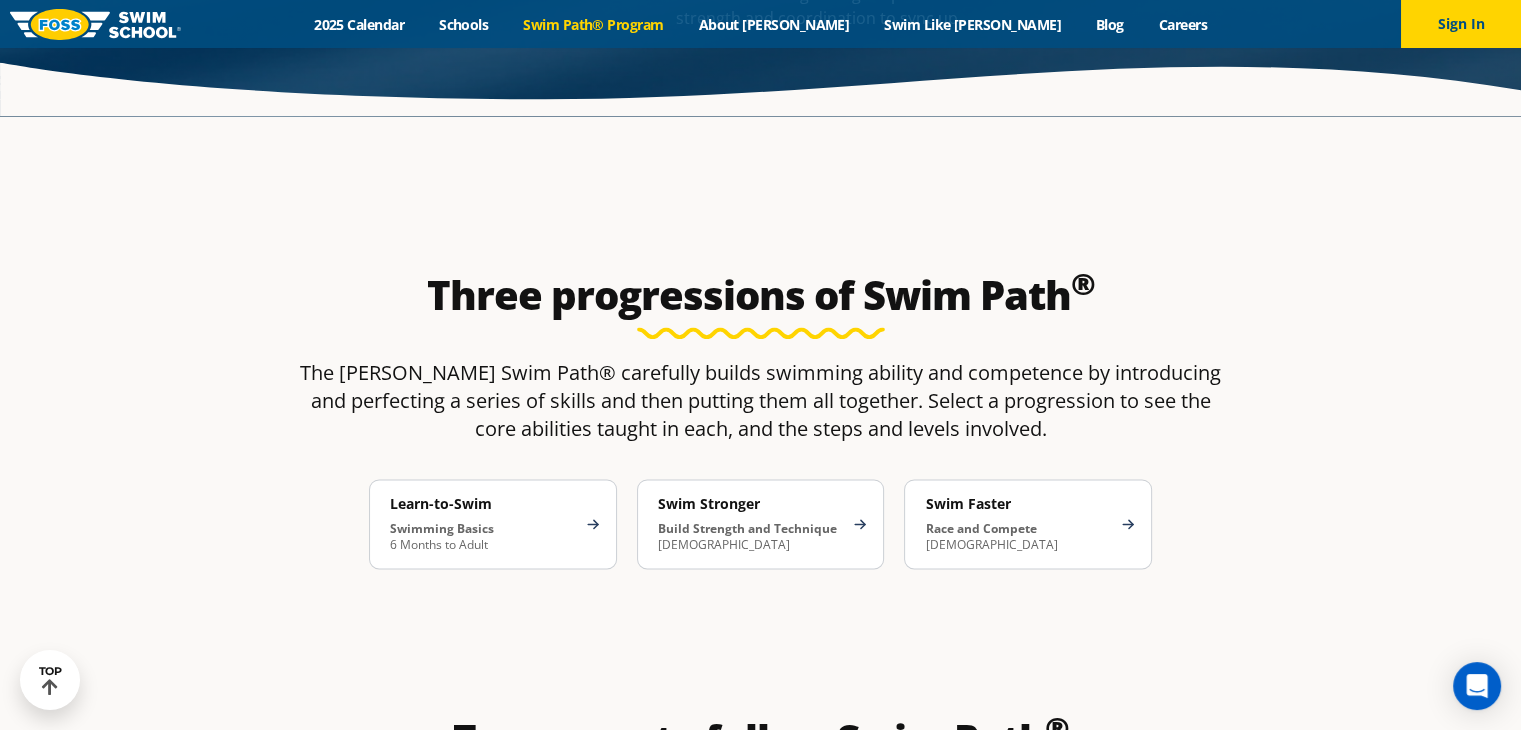 scroll, scrollTop: 3180, scrollLeft: 0, axis: vertical 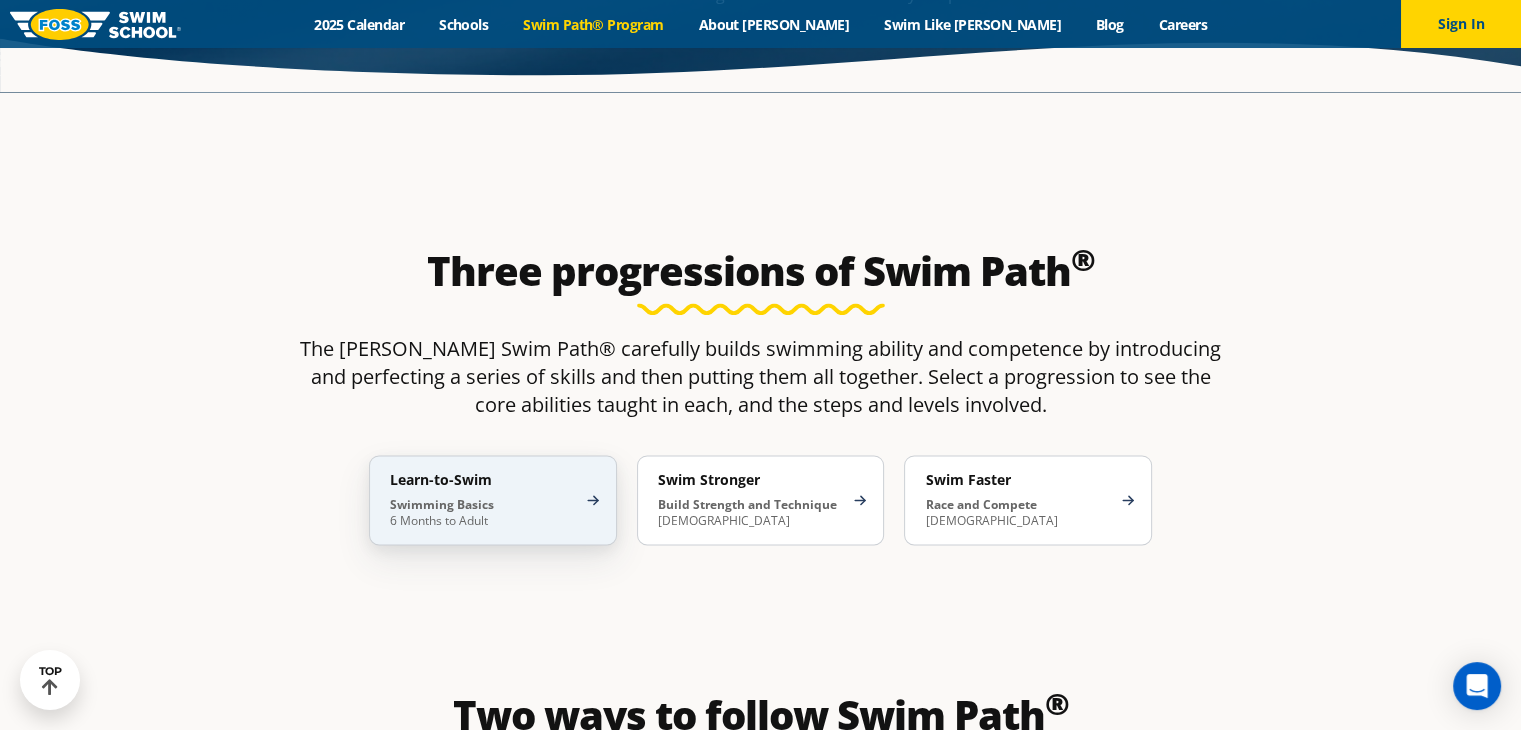 click on "Swimming Basics 6 Months to Adult" at bounding box center (483, 513) 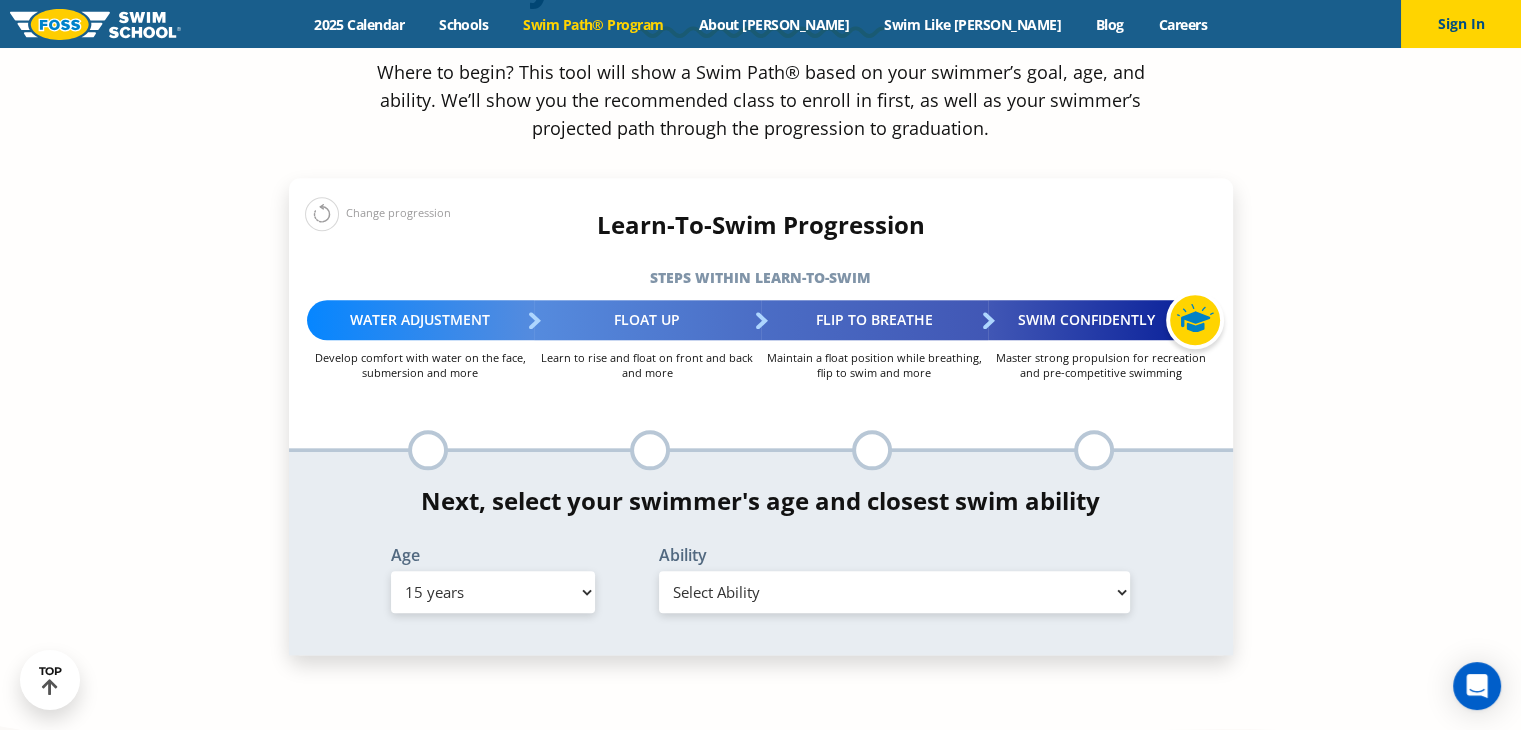 scroll, scrollTop: 1980, scrollLeft: 0, axis: vertical 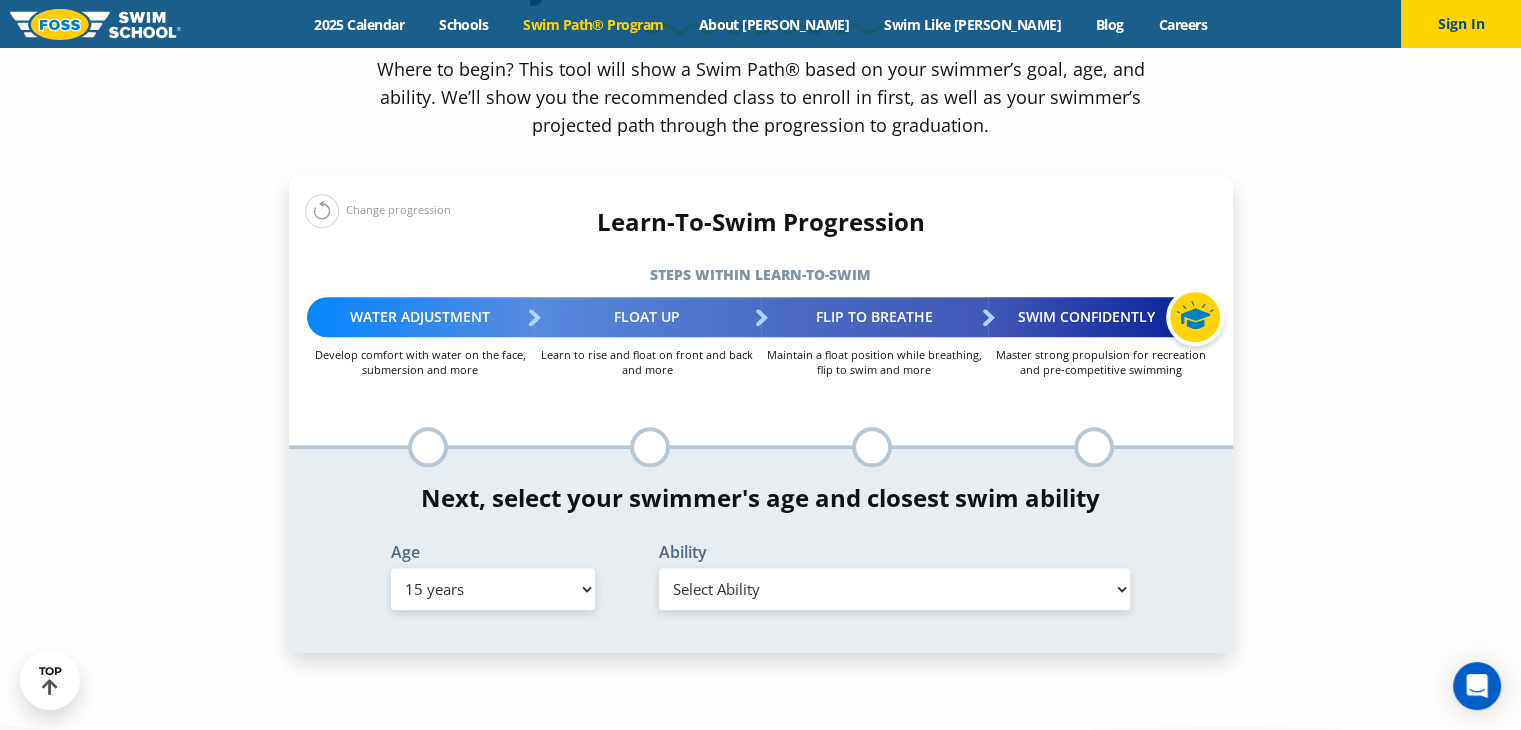 click on "Select Age 6 months - 1 year 1 year 2 years 3 years 4 years 5 years 6 years 7 years 8 years 9 years 10 years  11 years  12 years  13 years  14 years  15 years  16 years  17 years  Adult (18 years +)" at bounding box center [493, 589] 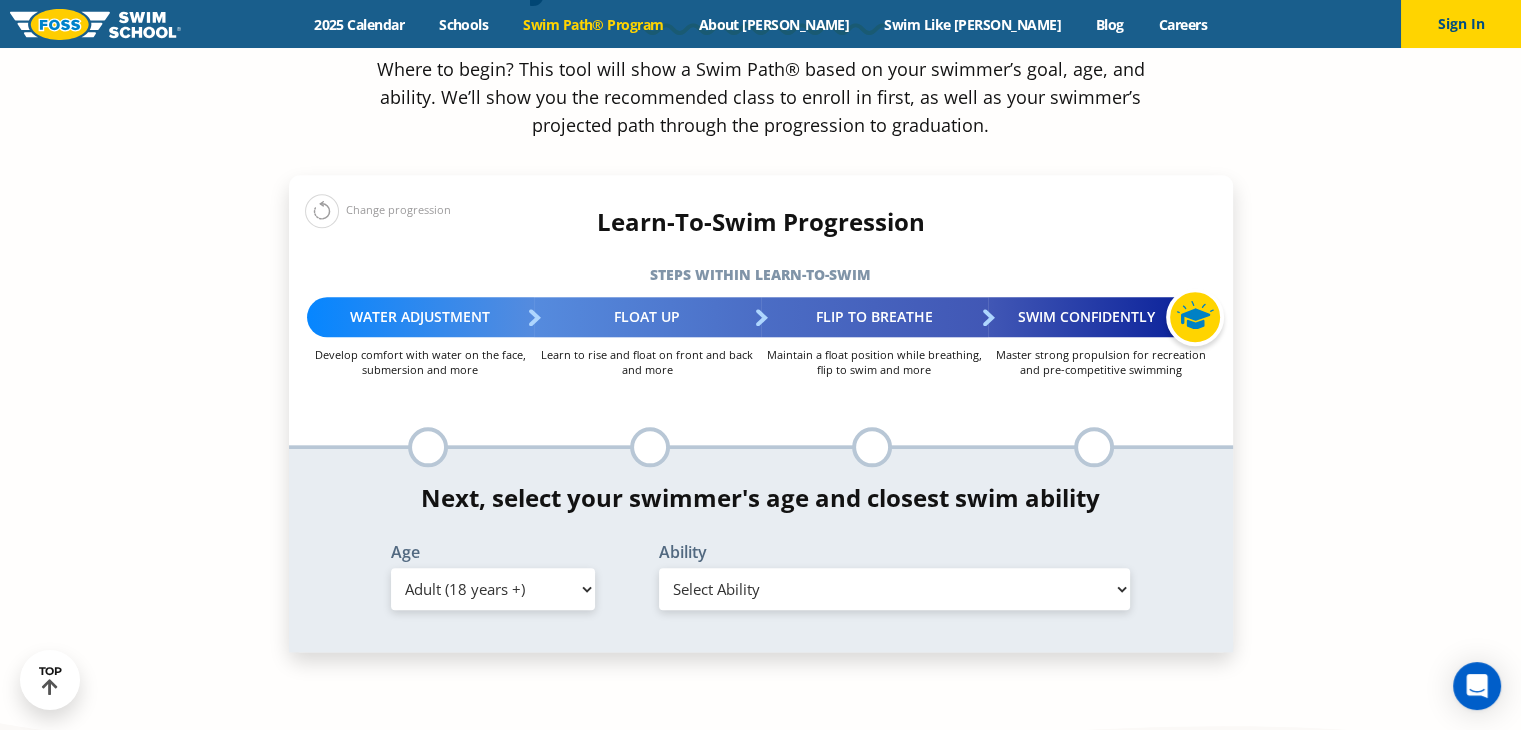 click on "Select Age 6 months - 1 year 1 year 2 years 3 years 4 years 5 years 6 years 7 years 8 years 9 years 10 years  11 years  12 years  13 years  14 years  15 years  16 years  17 years  Adult (18 years +)" at bounding box center (493, 589) 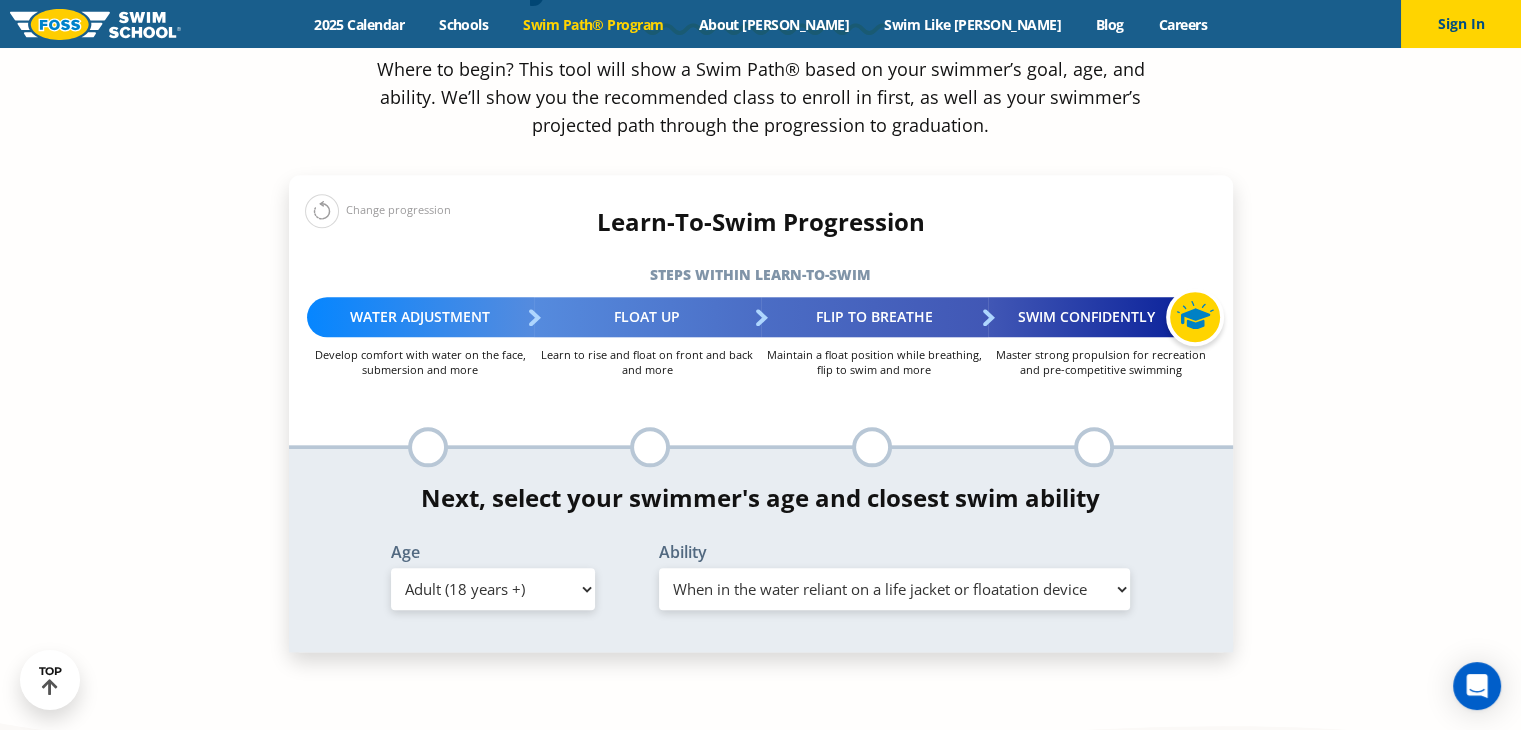 click on "Select Ability First in-water experience When in the water reliant on a life jacket or floatation device Uncomfortable putting face in the water AND/OR getting water on ears while floating on back Swims front crawl and backstroke for 25 ft with a flip from stomach to back to breathe Front crawl 40 ft AND backstroke 40 ft AND breaststroke for 15 ft" at bounding box center (895, 589) 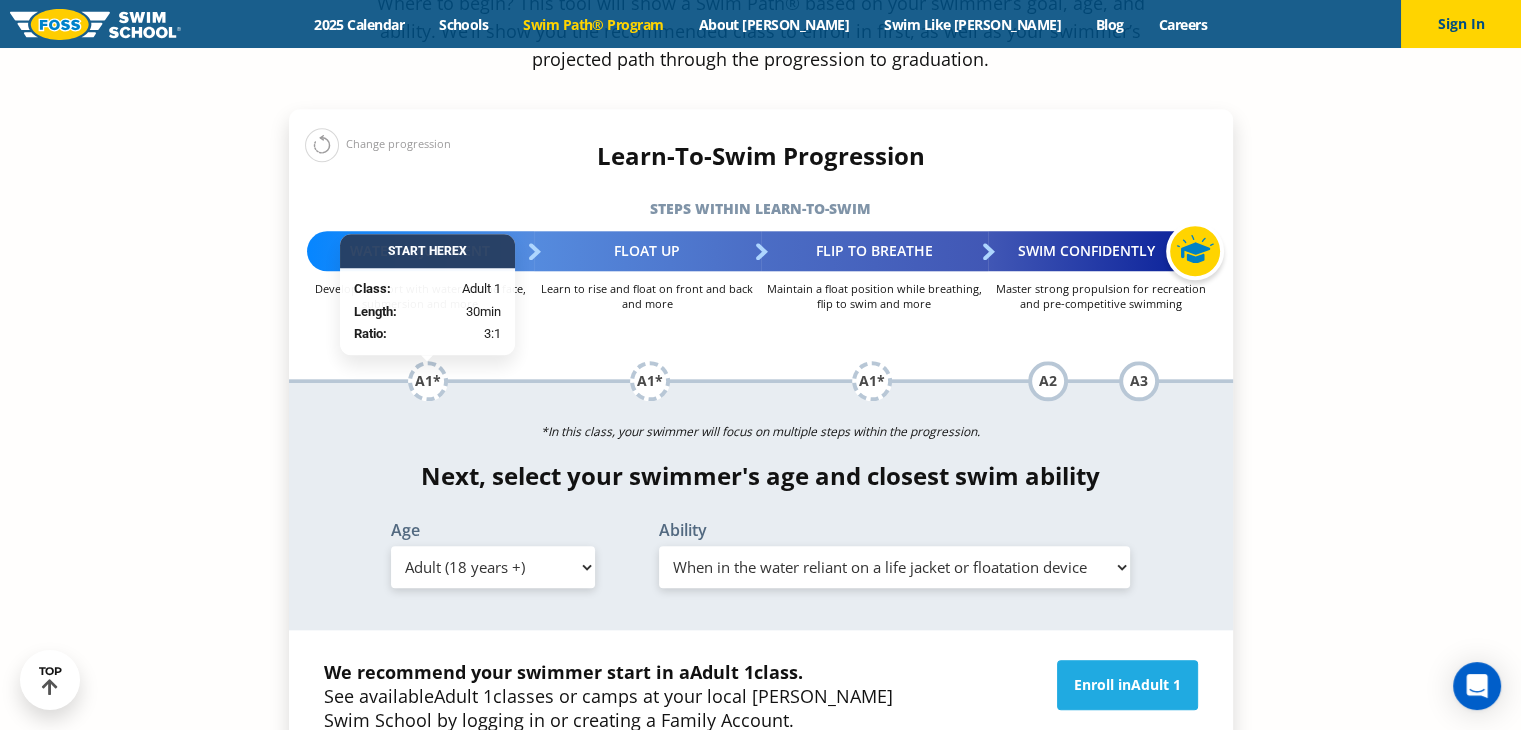 scroll, scrollTop: 1980, scrollLeft: 0, axis: vertical 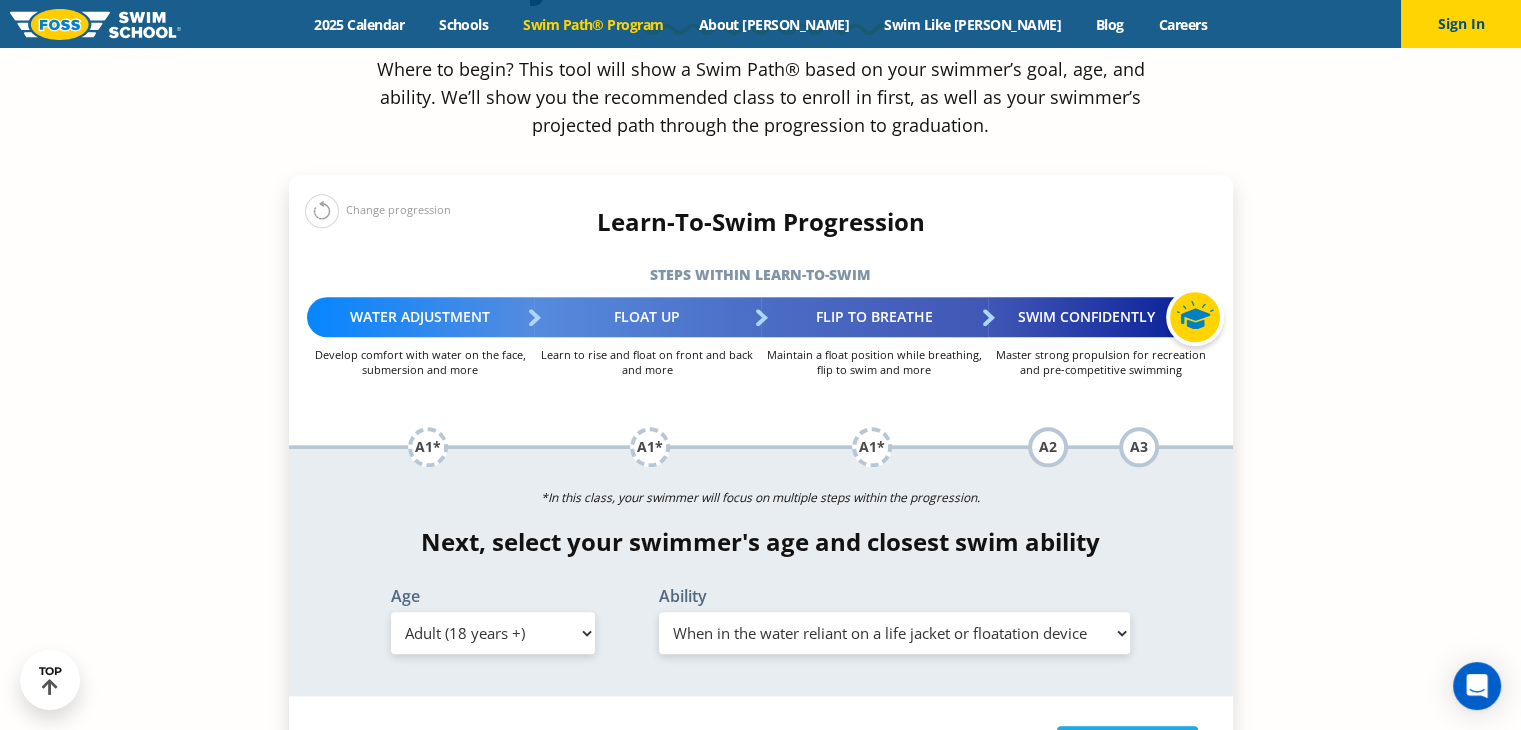 click on "Select Ability First in-water experience When in the water reliant on a life jacket or floatation device Uncomfortable putting face in the water AND/OR getting water on ears while floating on back Swims front crawl and backstroke for 25 ft with a flip from stomach to back to breathe Front crawl 40 ft AND backstroke 40 ft AND breaststroke for 15 ft" at bounding box center [895, 633] 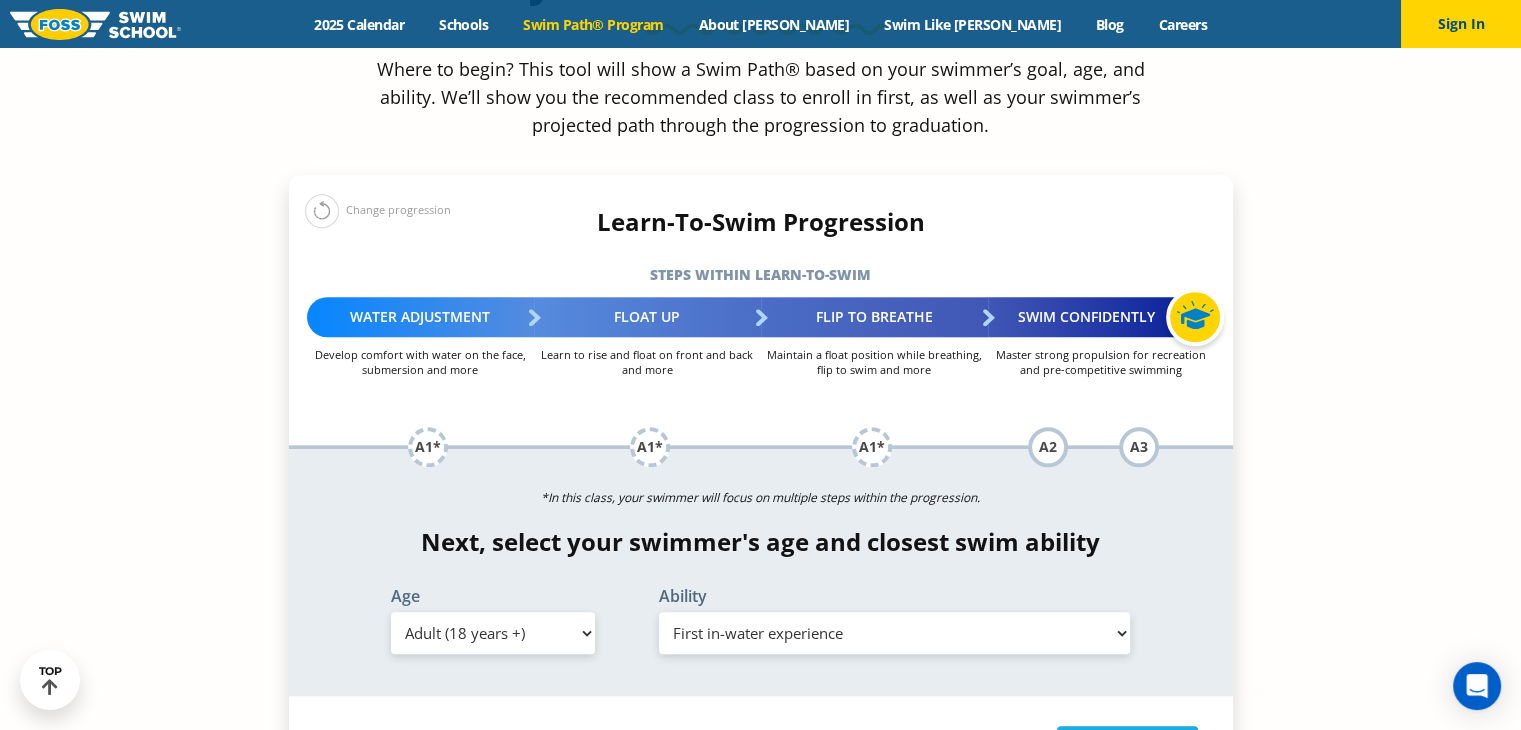click on "Select Ability First in-water experience When in the water reliant on a life jacket or floatation device Uncomfortable putting face in the water AND/OR getting water on ears while floating on back Swims front crawl and backstroke for 25 ft with a flip from stomach to back to breathe Front crawl 40 ft AND backstroke 40 ft AND breaststroke for 15 ft" at bounding box center [895, 633] 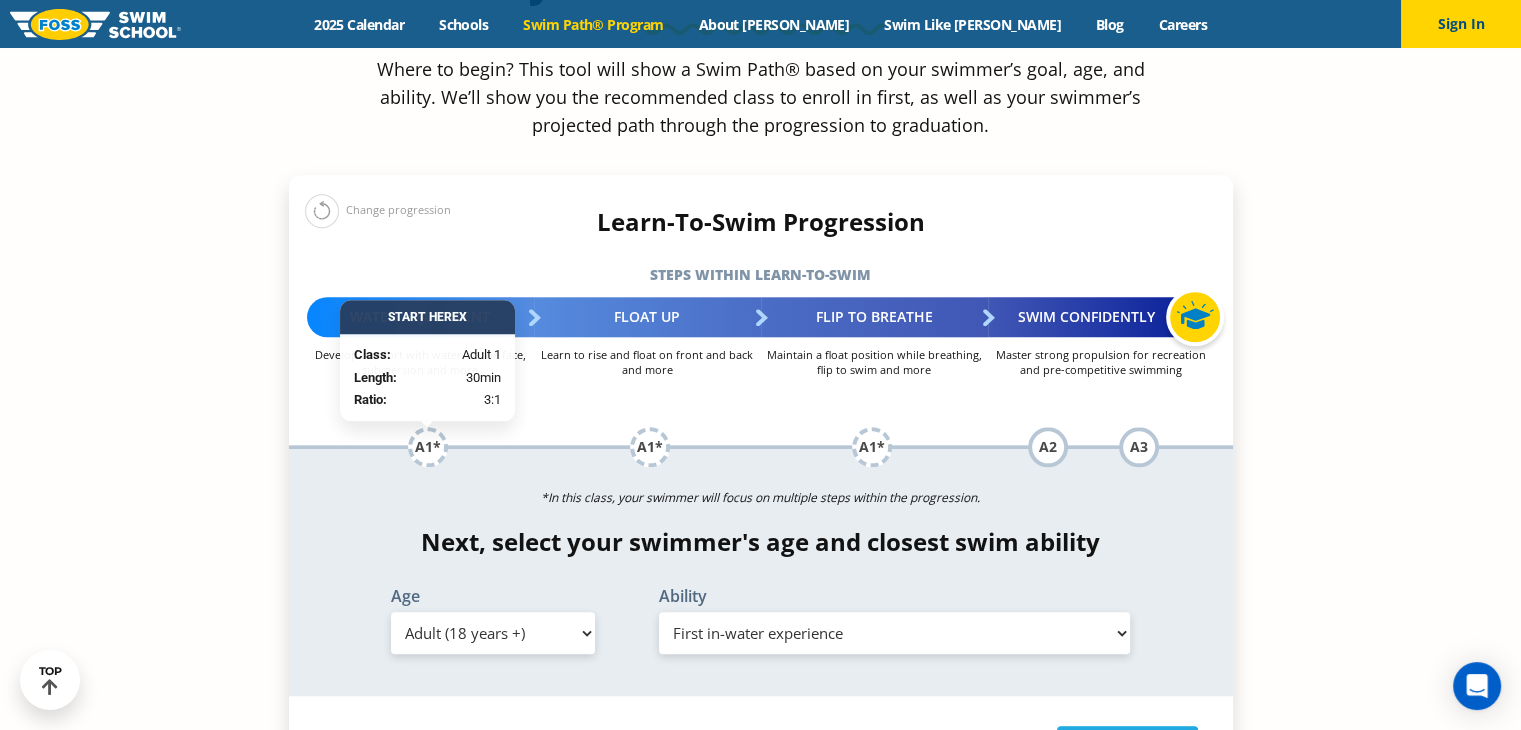 click on "Select Ability First in-water experience When in the water reliant on a life jacket or floatation device Uncomfortable putting face in the water AND/OR getting water on ears while floating on back Swims front crawl and backstroke for 25 ft with a flip from stomach to back to breathe Front crawl 40 ft AND backstroke 40 ft AND breaststroke for 15 ft" at bounding box center [895, 633] 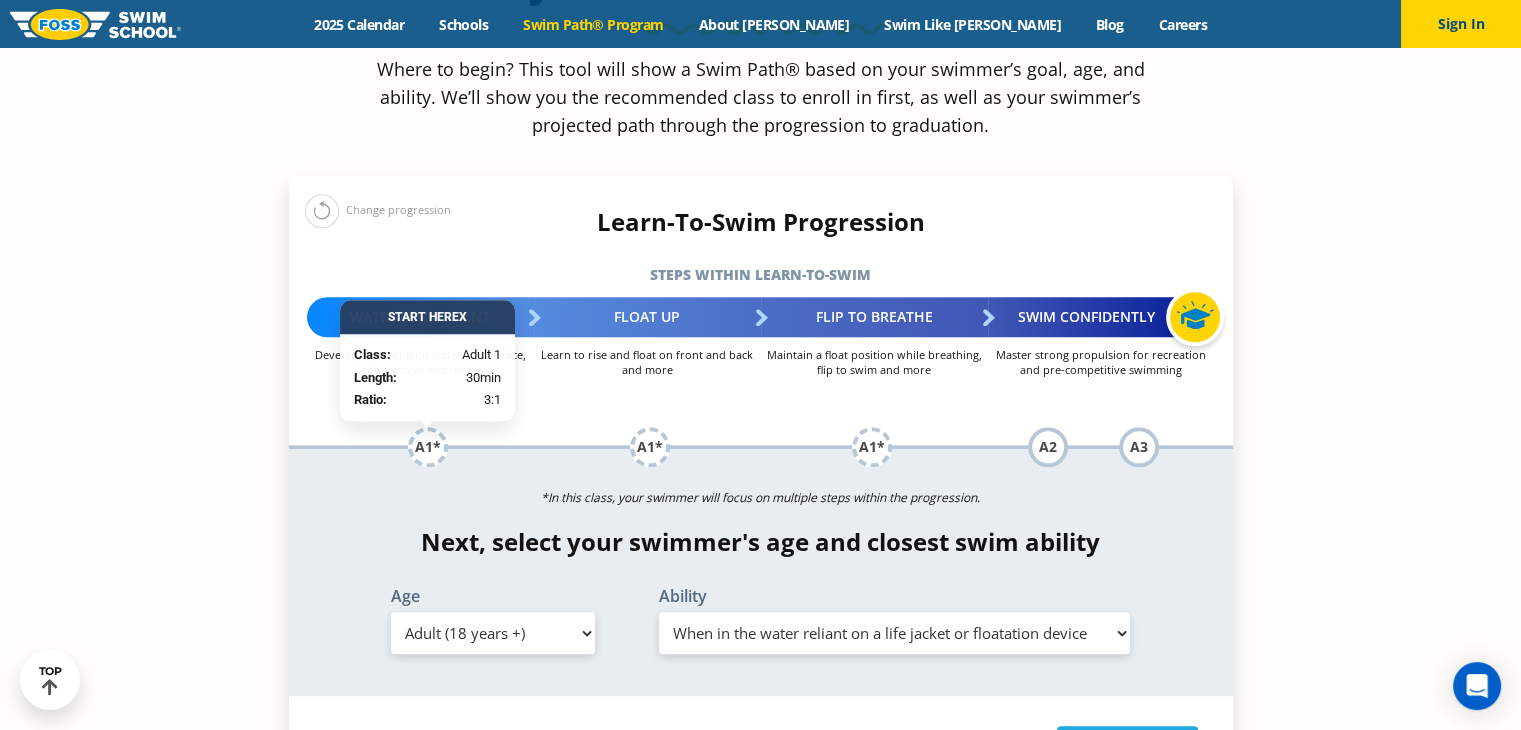 click on "Select Ability First in-water experience When in the water reliant on a life jacket or floatation device Uncomfortable putting face in the water AND/OR getting water on ears while floating on back Swims front crawl and backstroke for 25 ft with a flip from stomach to back to breathe Front crawl 40 ft AND backstroke 40 ft AND breaststroke for 15 ft" at bounding box center [895, 633] 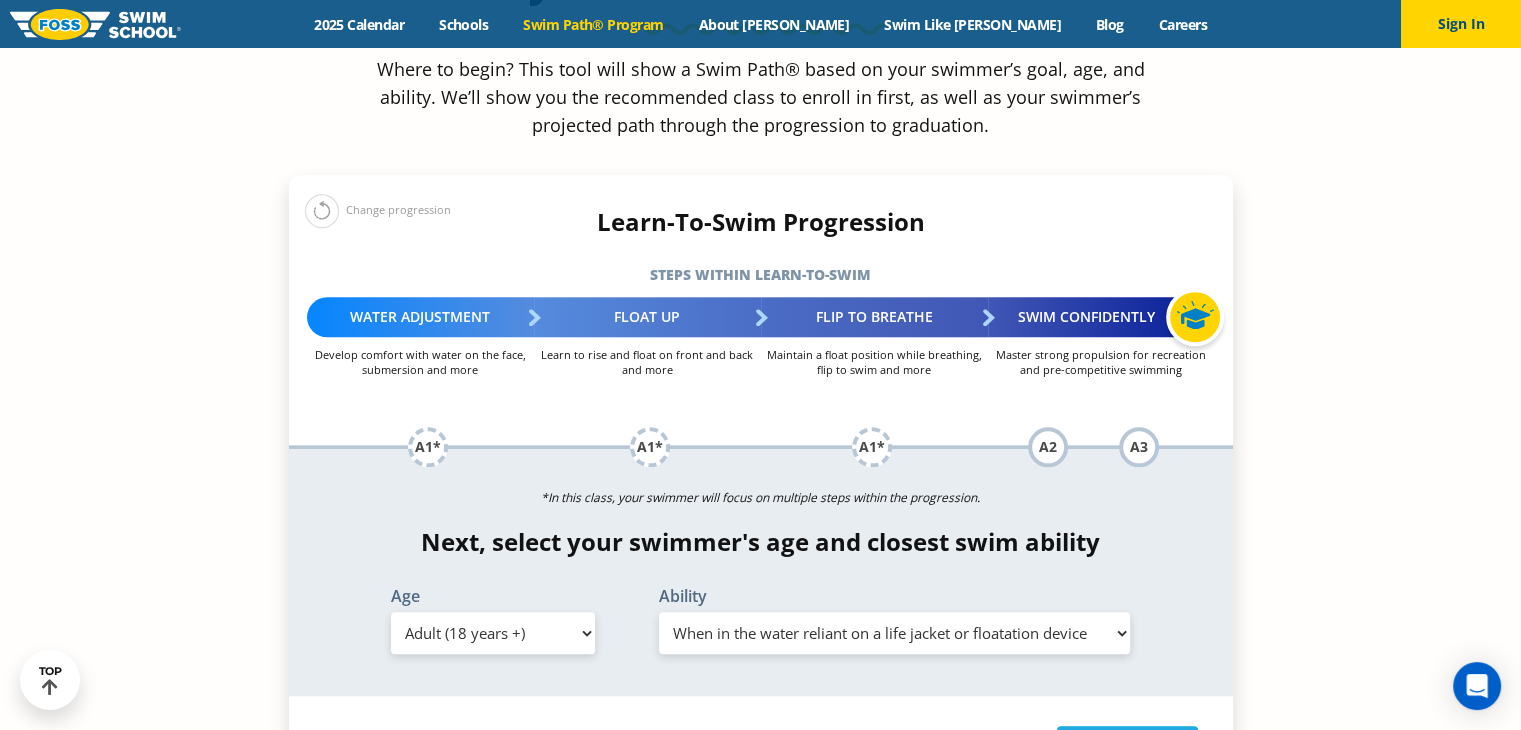 scroll, scrollTop: 2180, scrollLeft: 0, axis: vertical 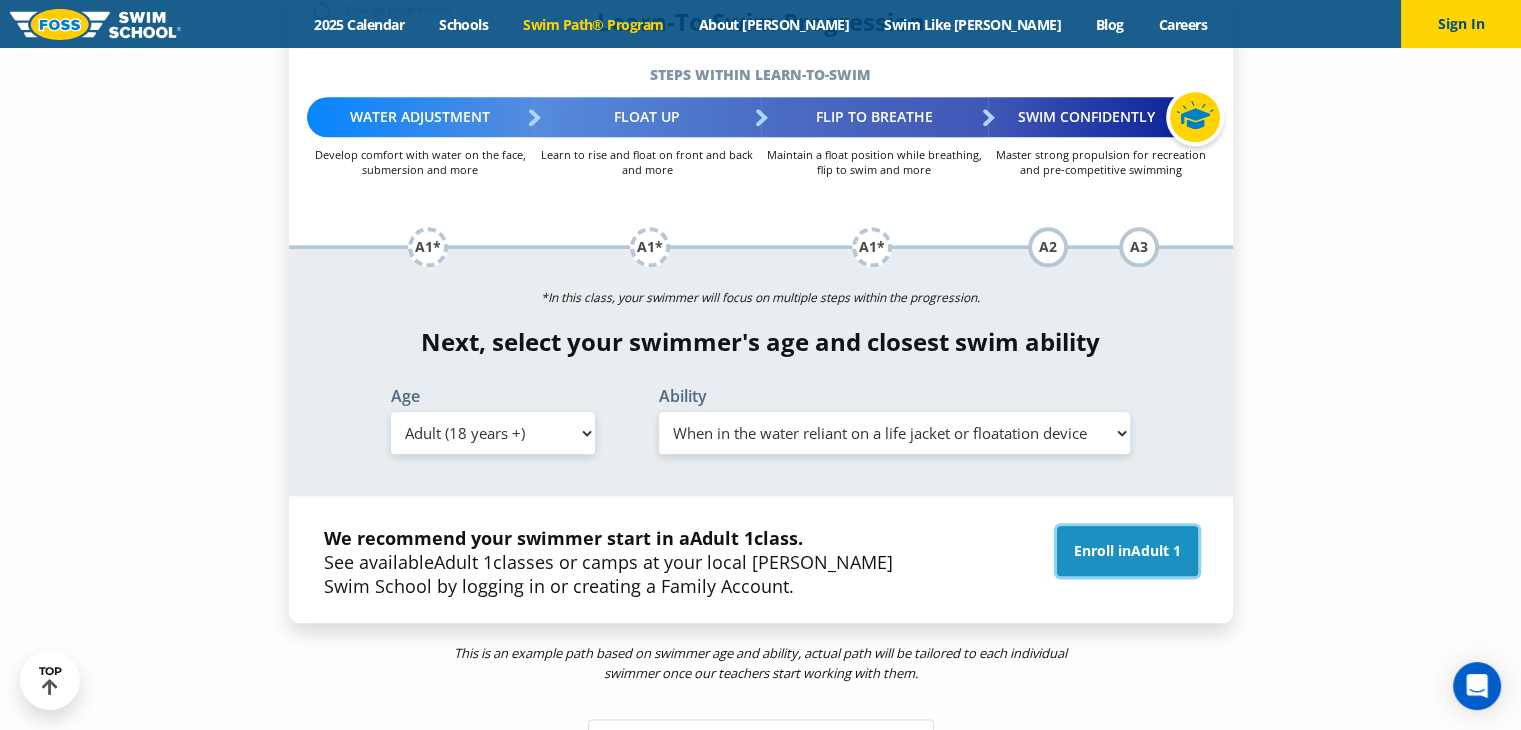 click on "Enroll in  Adult 1" at bounding box center (1127, 551) 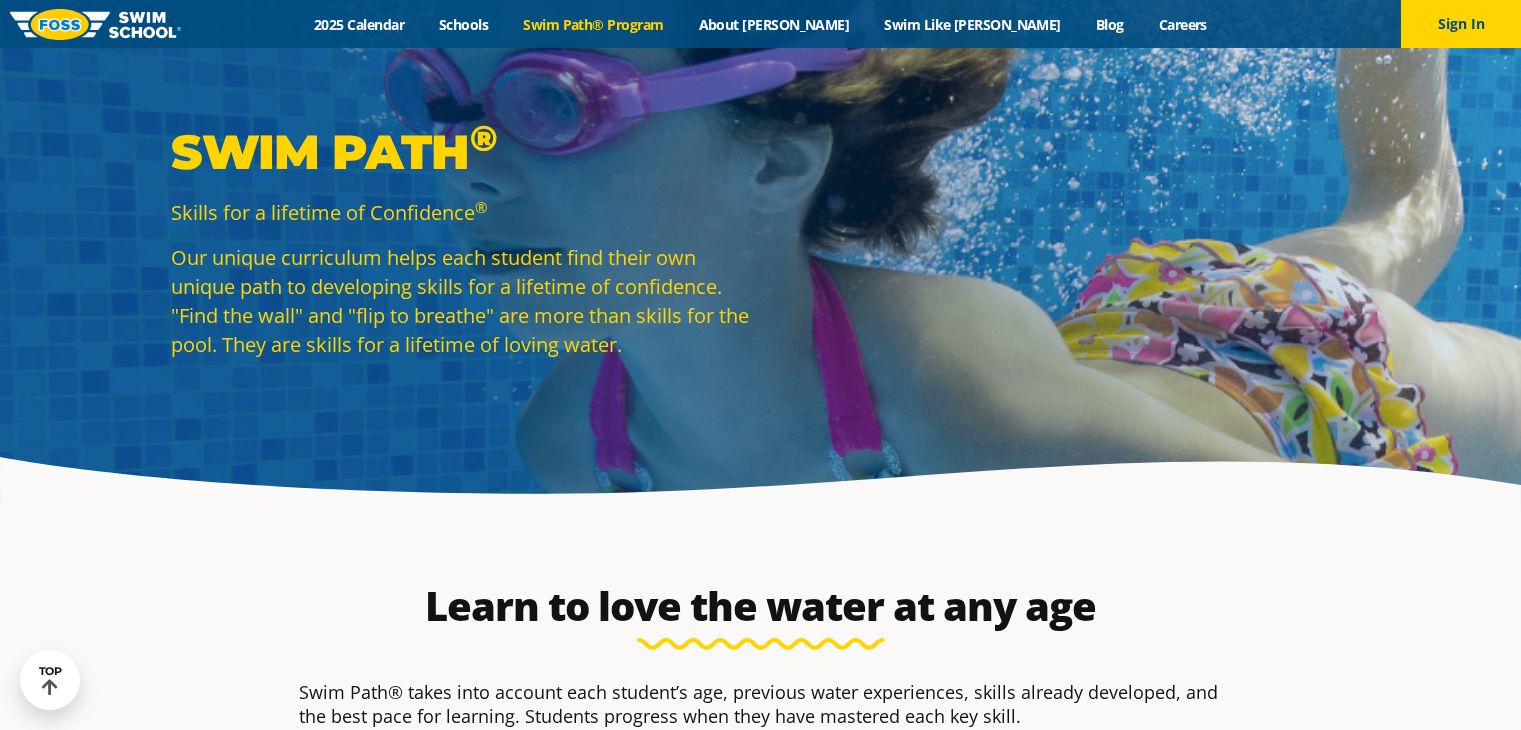 scroll, scrollTop: 2180, scrollLeft: 0, axis: vertical 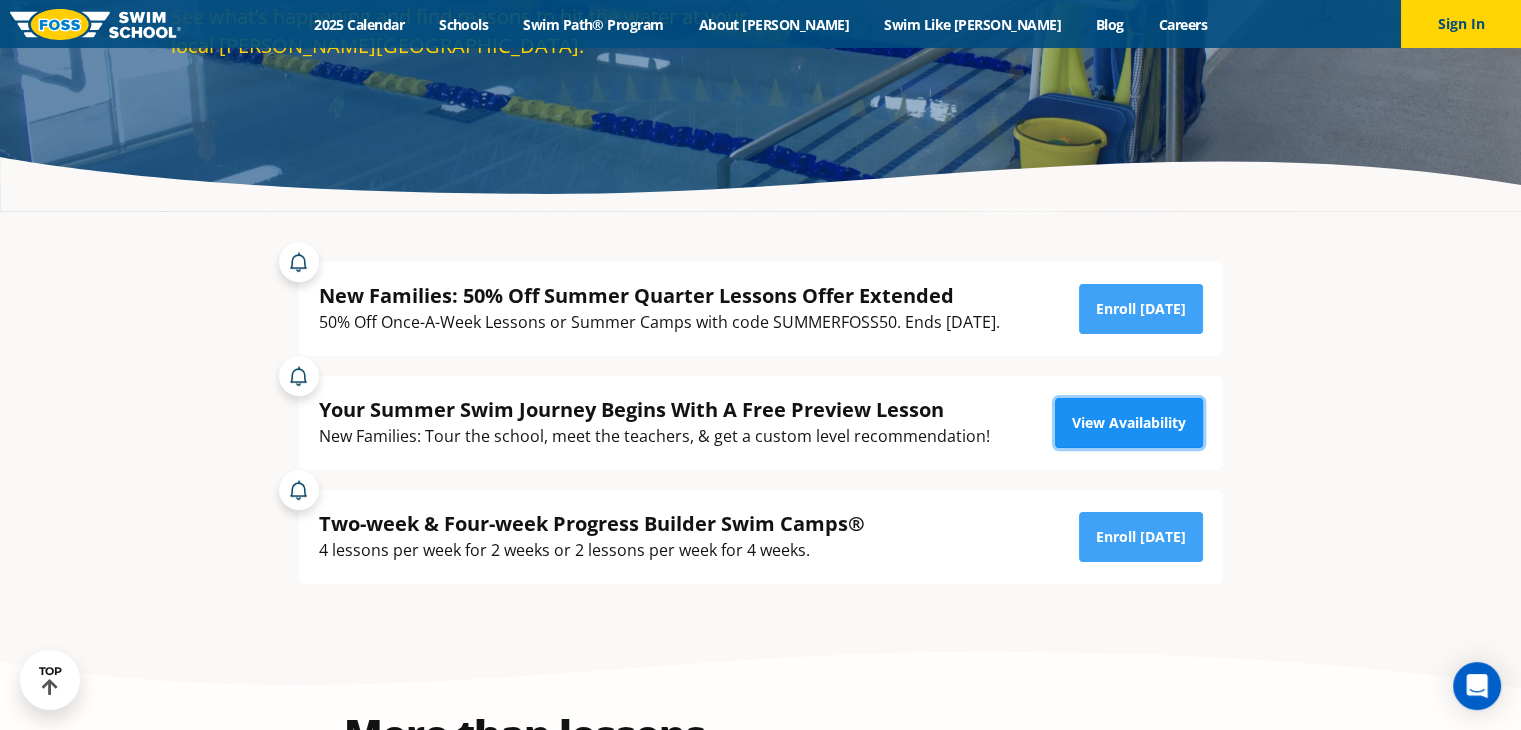 click on "View Availability" at bounding box center (1129, 423) 